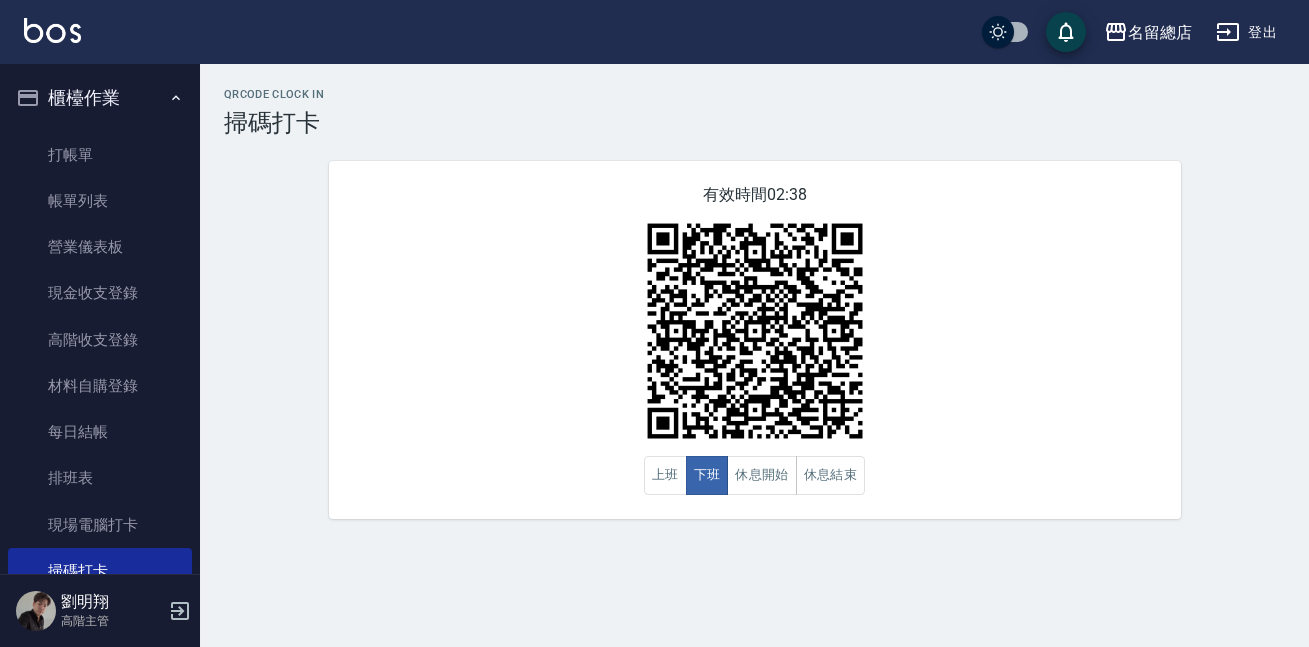 scroll, scrollTop: 0, scrollLeft: 0, axis: both 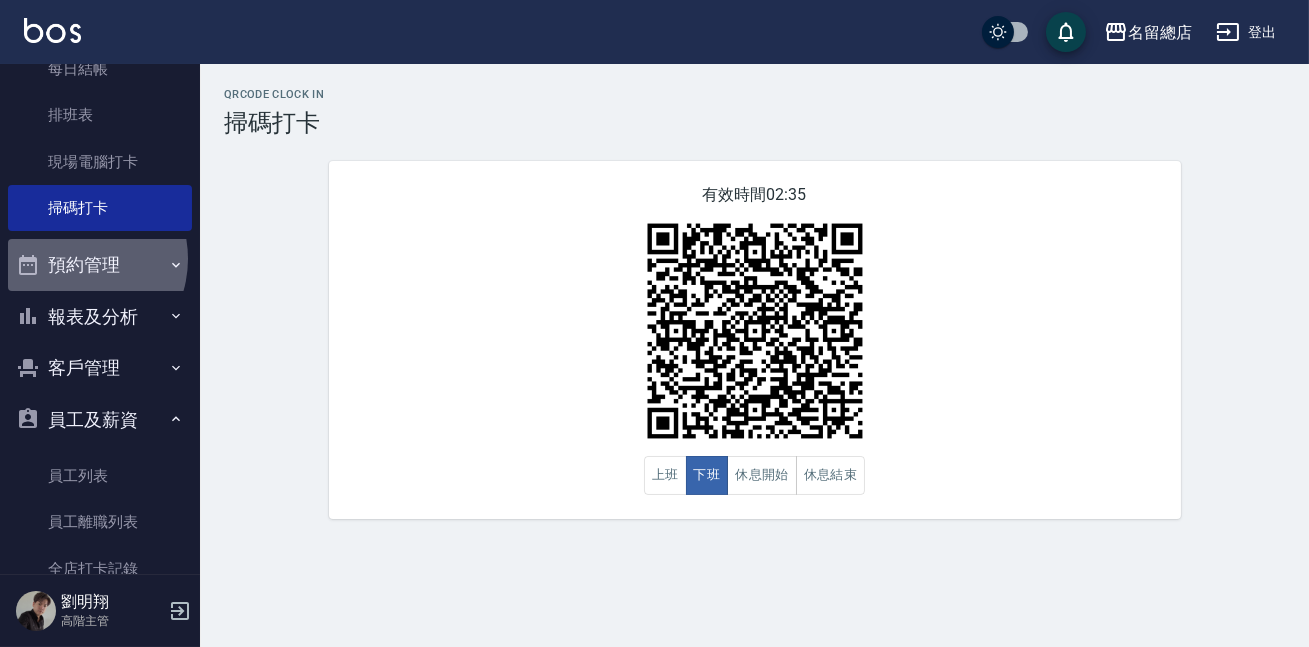 drag, startPoint x: 74, startPoint y: 258, endPoint x: 71, endPoint y: 290, distance: 32.140316 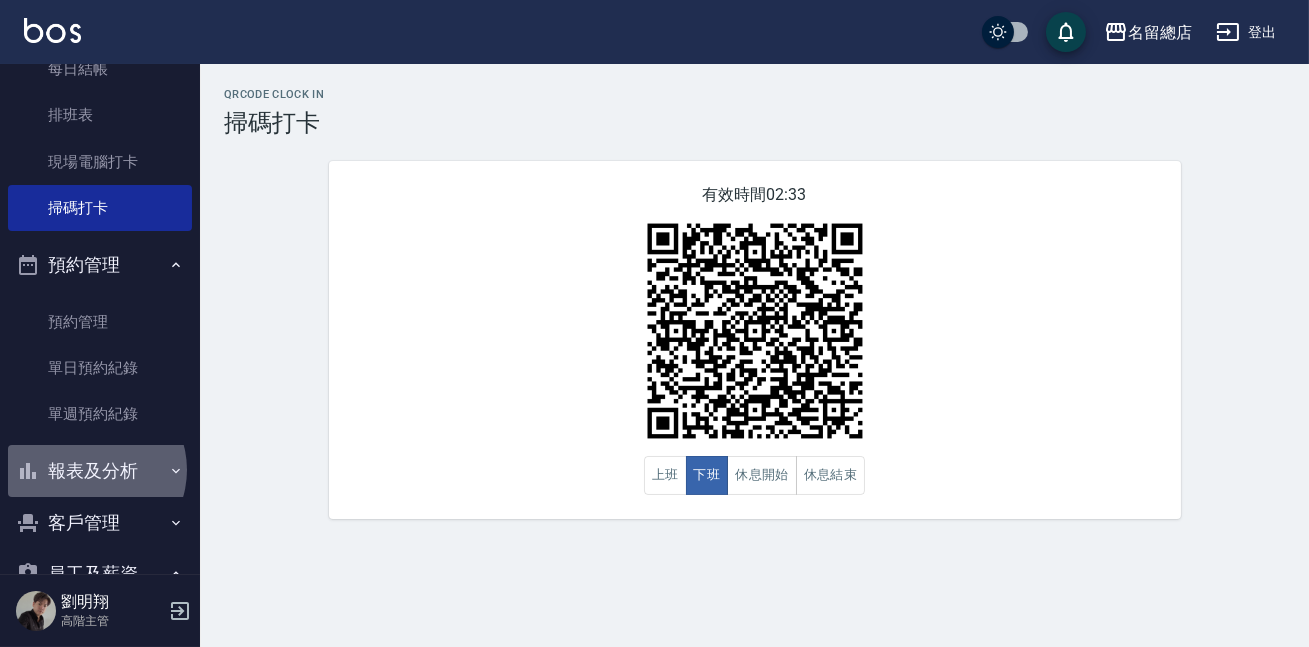 click on "報表及分析" at bounding box center (100, 471) 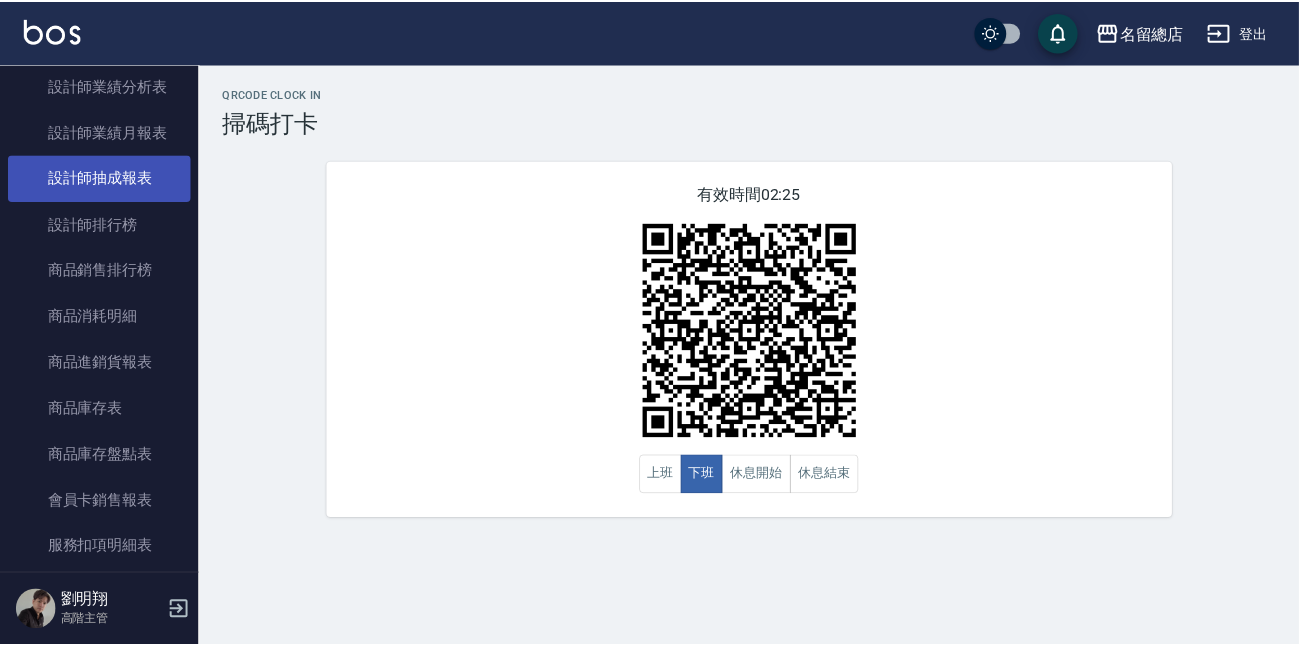 scroll, scrollTop: 1181, scrollLeft: 0, axis: vertical 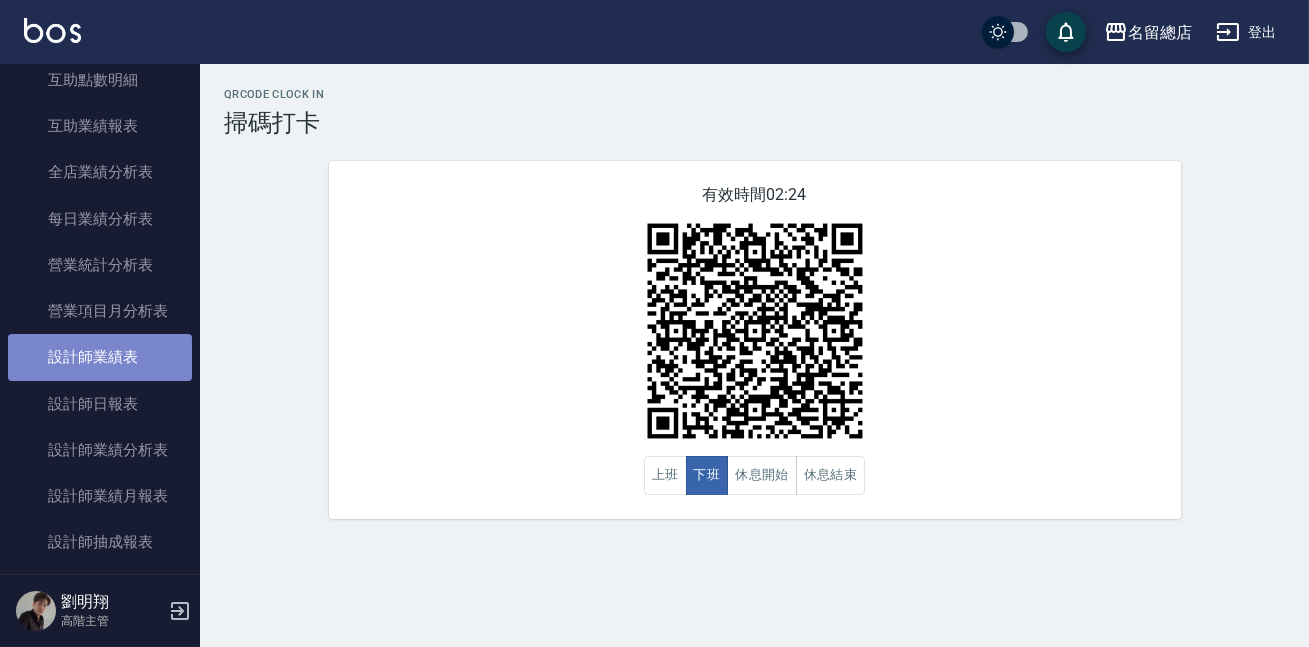 click on "設計師業績表" at bounding box center [100, 357] 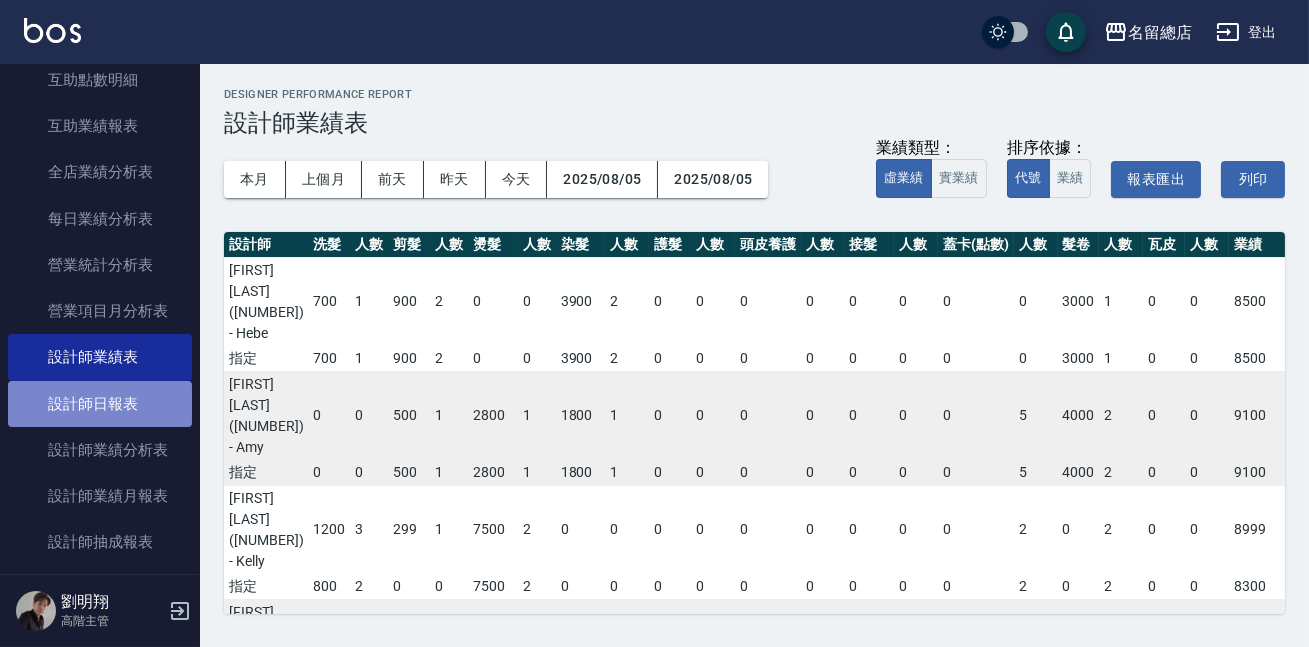 click on "設計師日報表" at bounding box center (100, 404) 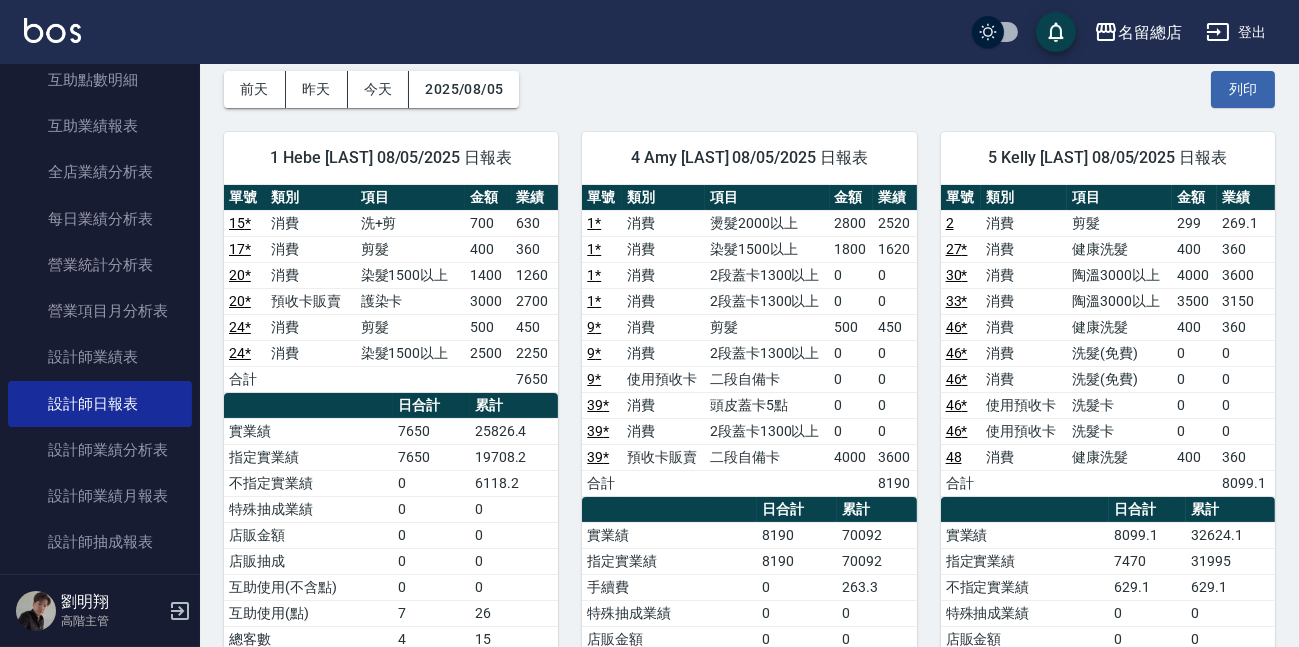 scroll, scrollTop: 0, scrollLeft: 0, axis: both 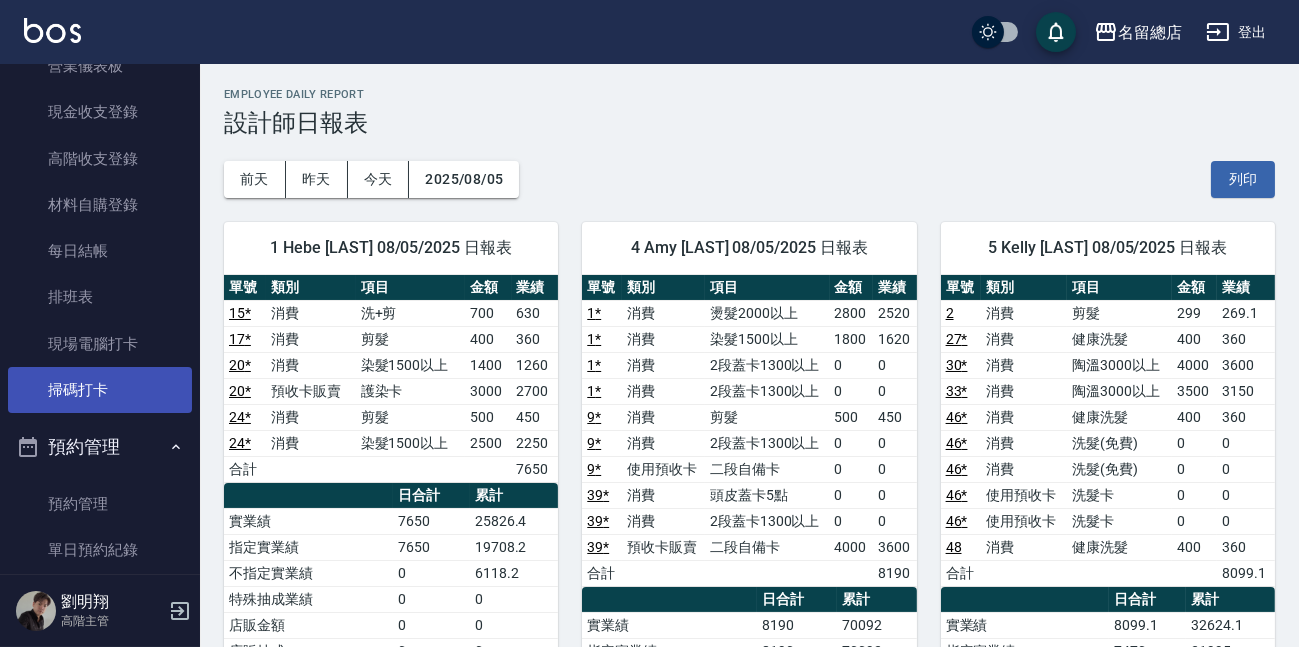 click on "掃碼打卡" at bounding box center [100, 390] 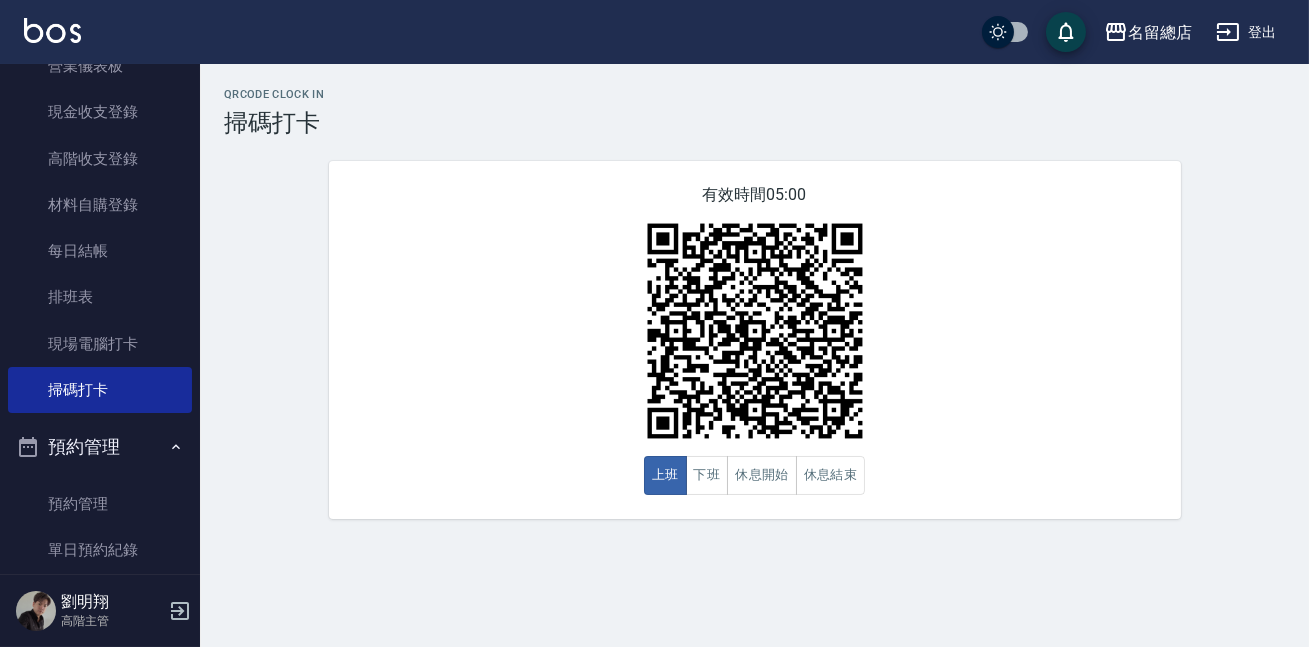 click on "有效時間 05:00 上班 下班 休息開始 休息結束" at bounding box center (755, 340) 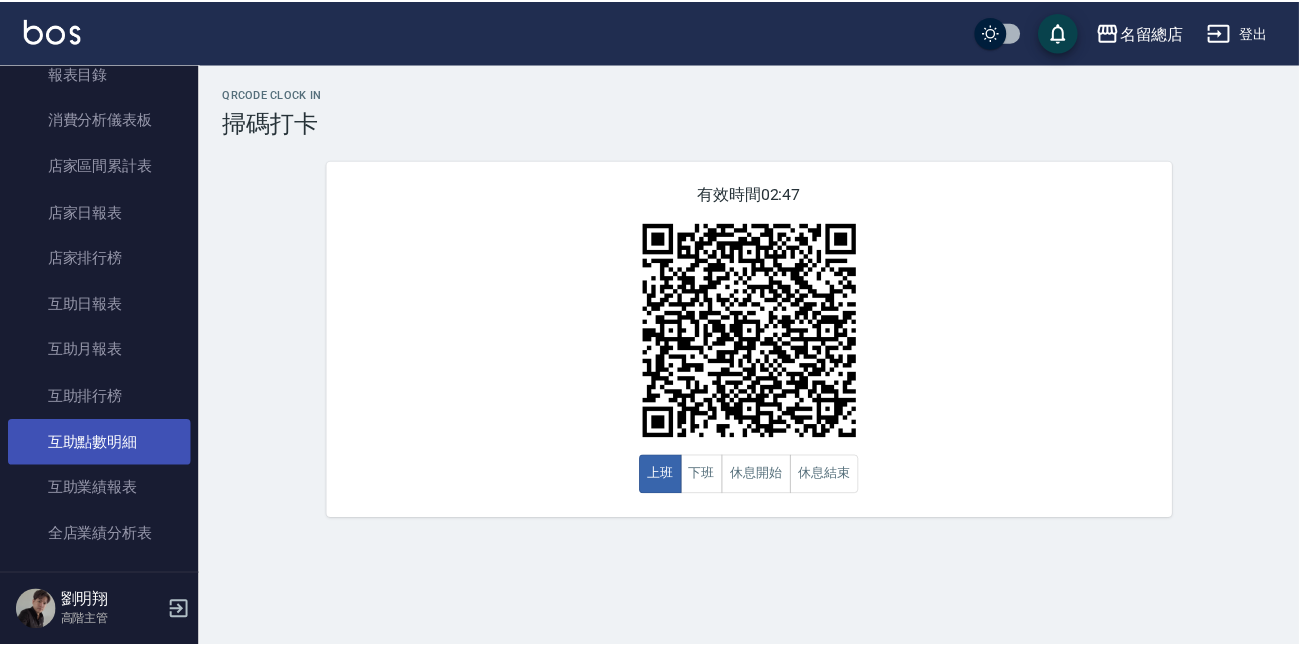 scroll, scrollTop: 636, scrollLeft: 0, axis: vertical 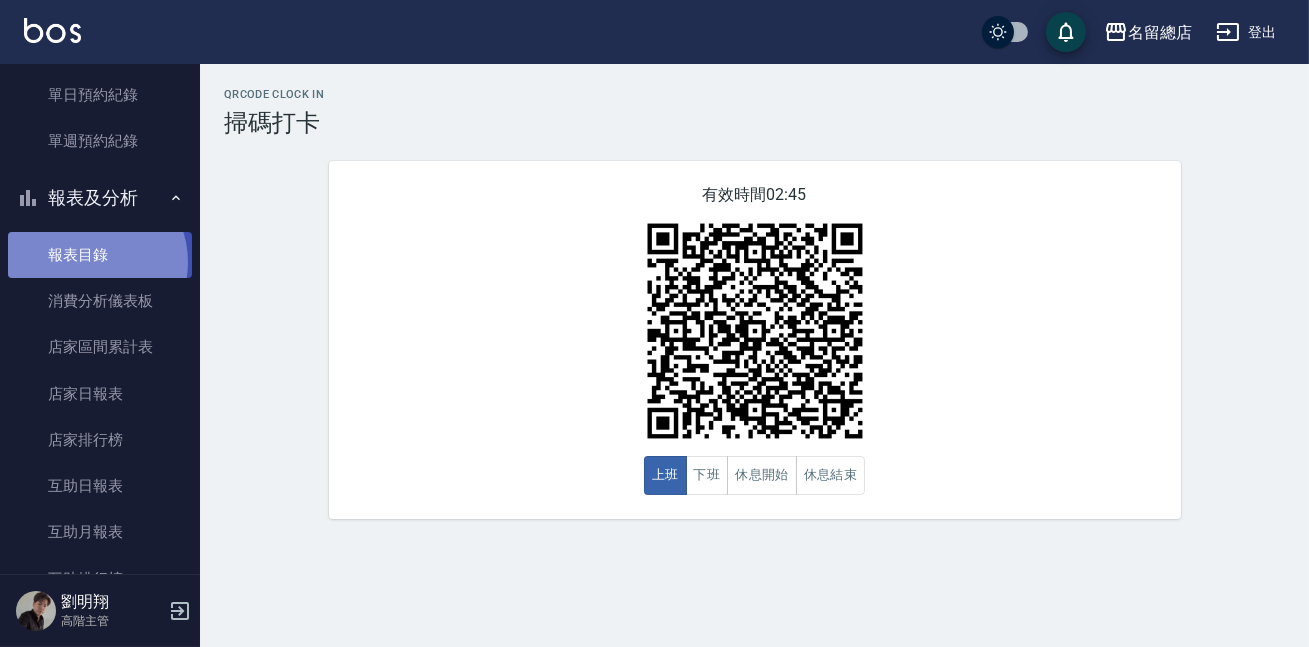 click on "報表目錄" at bounding box center [100, 255] 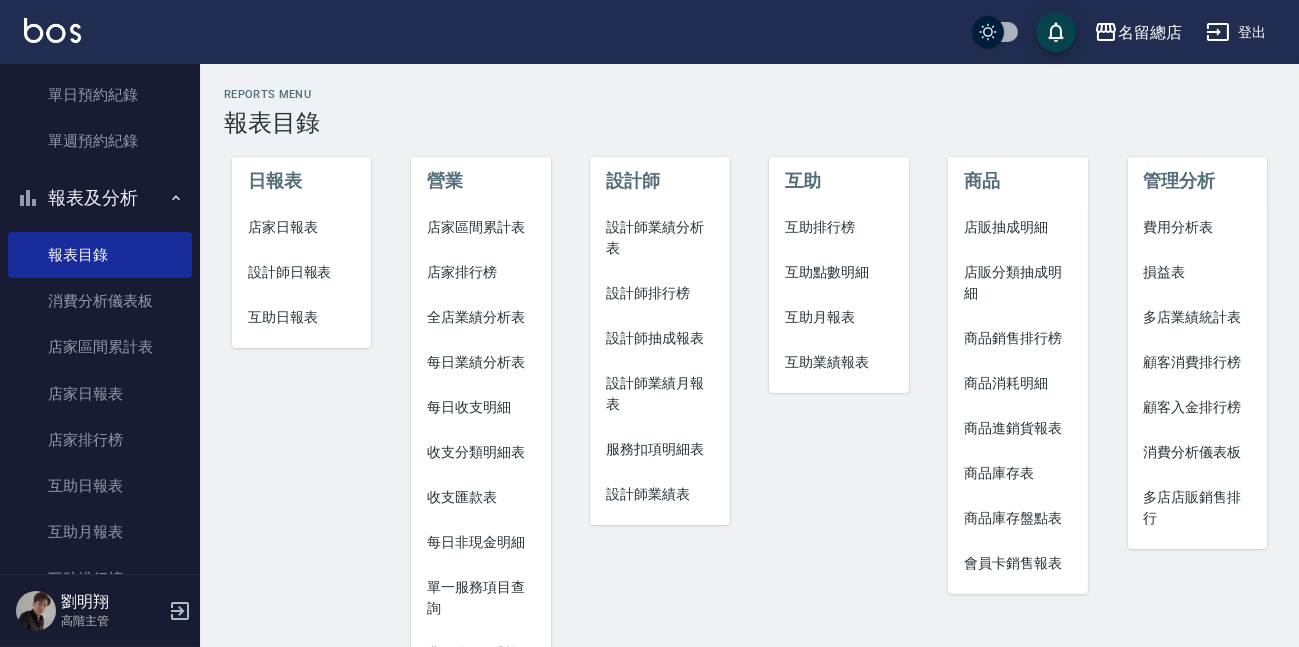 click on "設計師日報表" at bounding box center [302, 272] 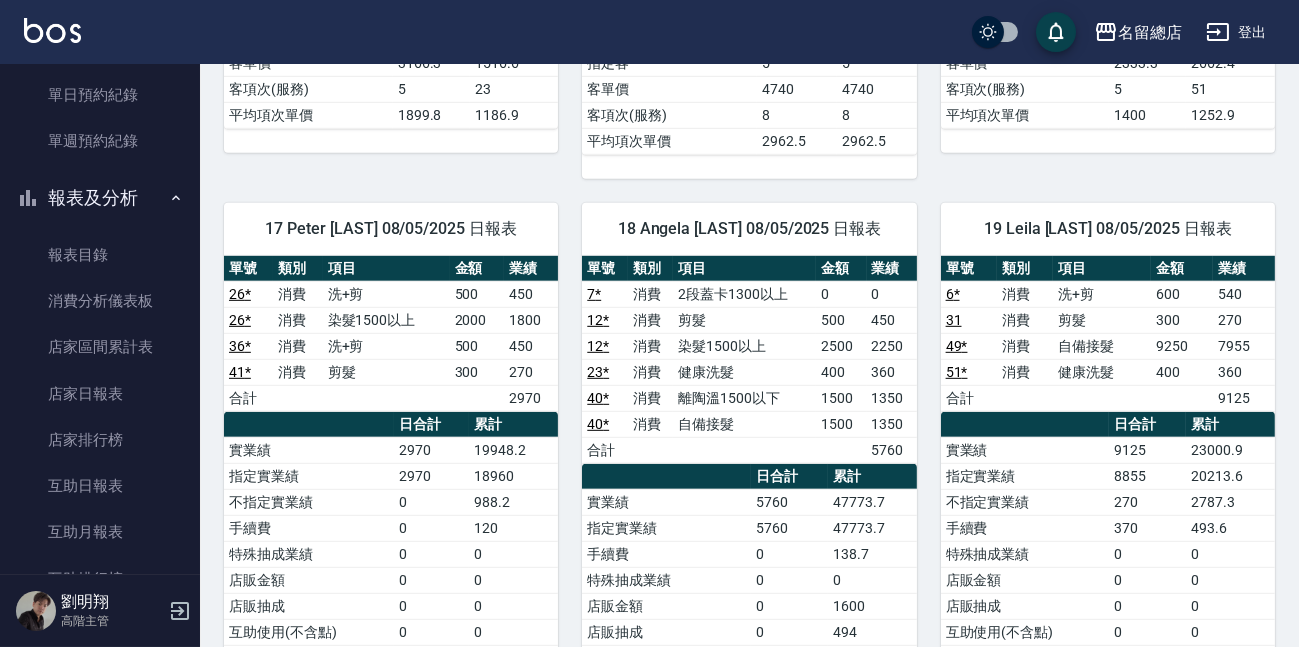 scroll, scrollTop: 2363, scrollLeft: 0, axis: vertical 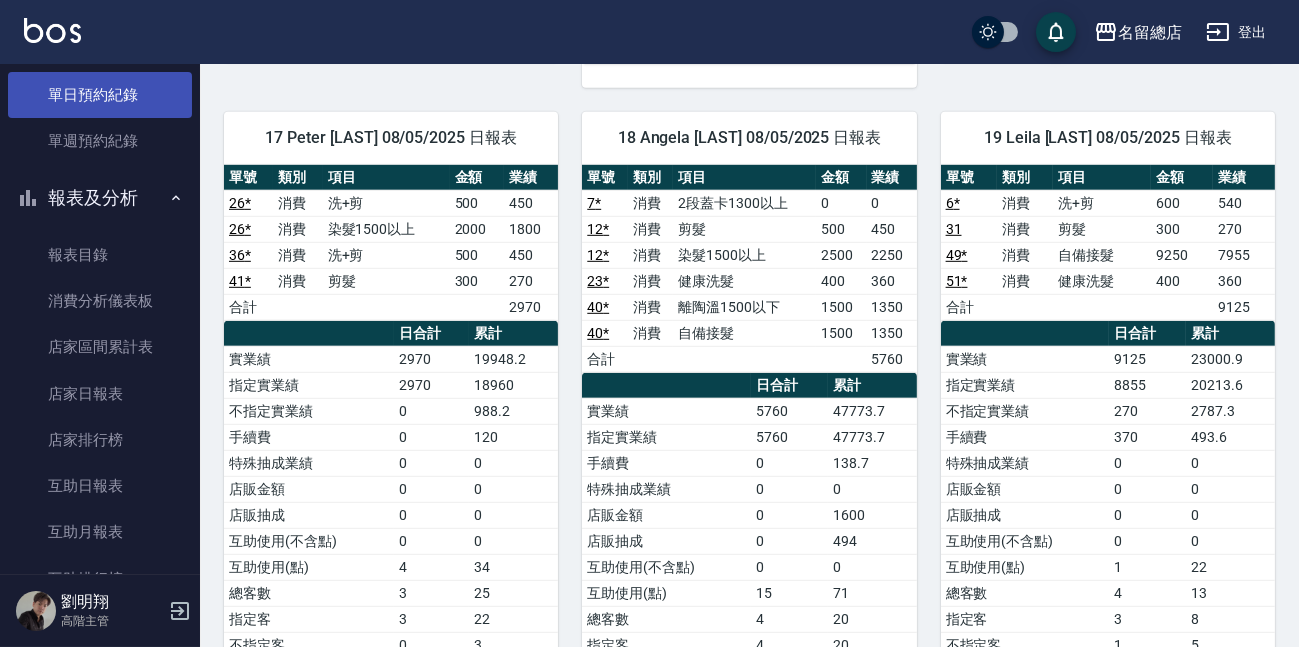 click on "單日預約紀錄" at bounding box center [100, 95] 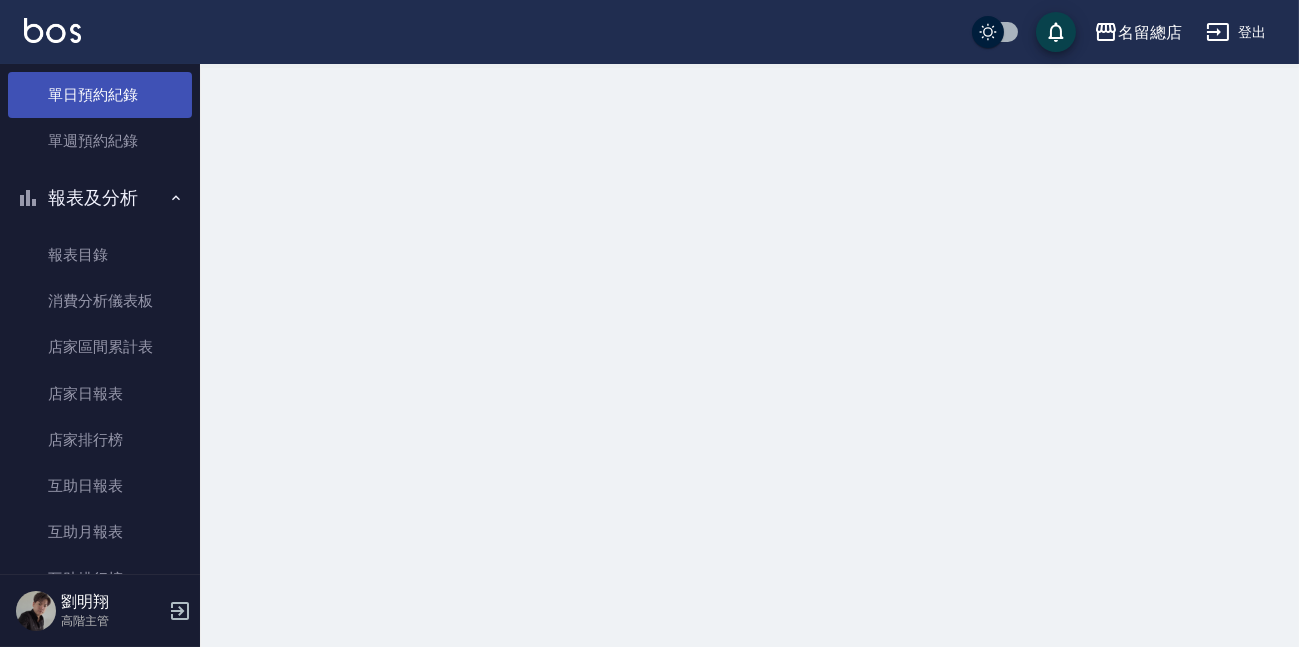 scroll, scrollTop: 0, scrollLeft: 0, axis: both 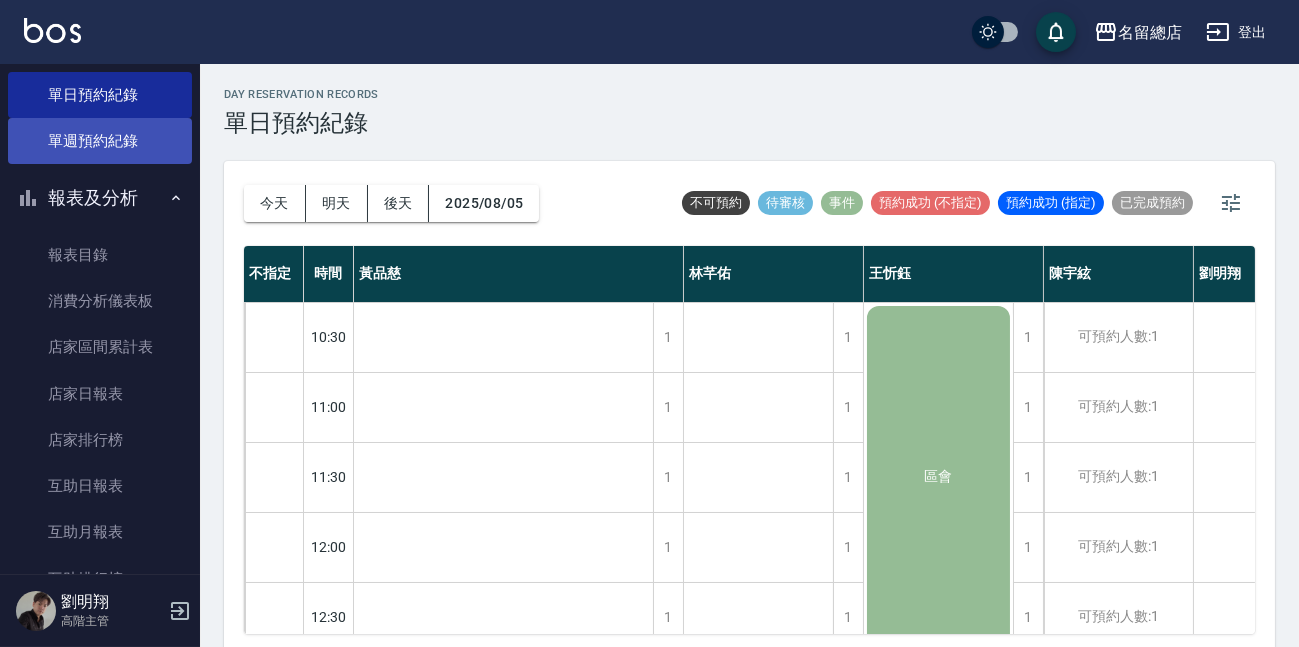 click on "單週預約紀錄" at bounding box center [100, 141] 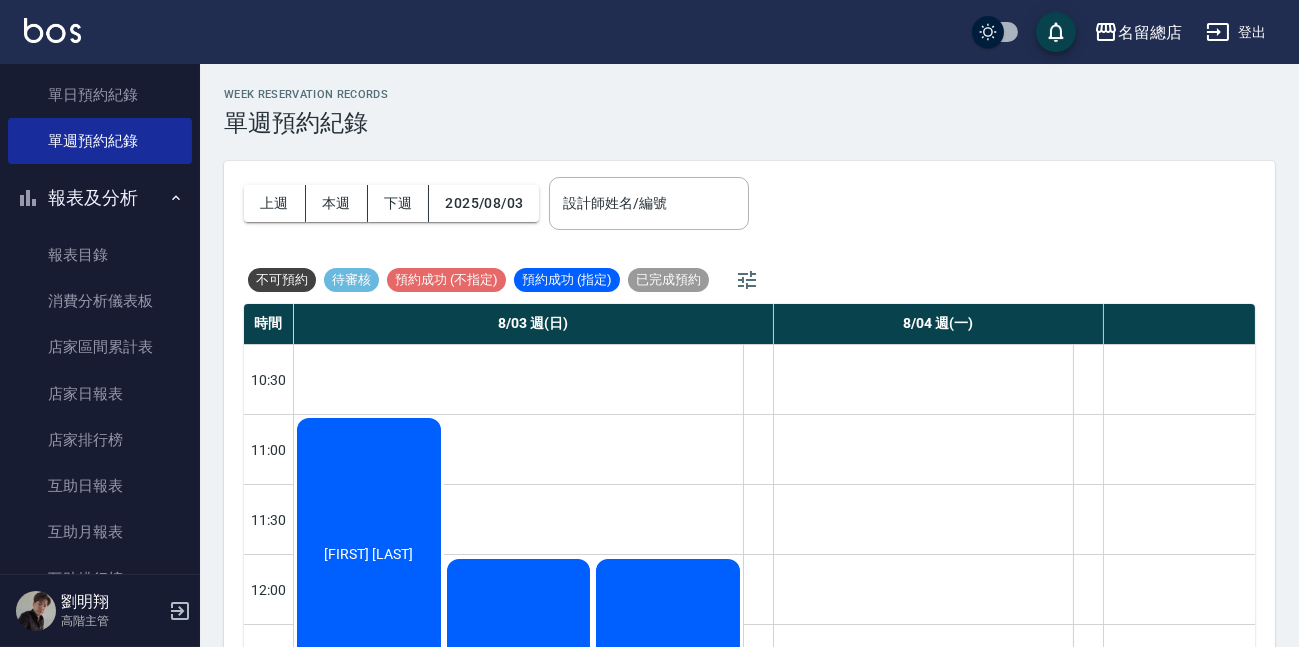 scroll, scrollTop: 64, scrollLeft: 0, axis: vertical 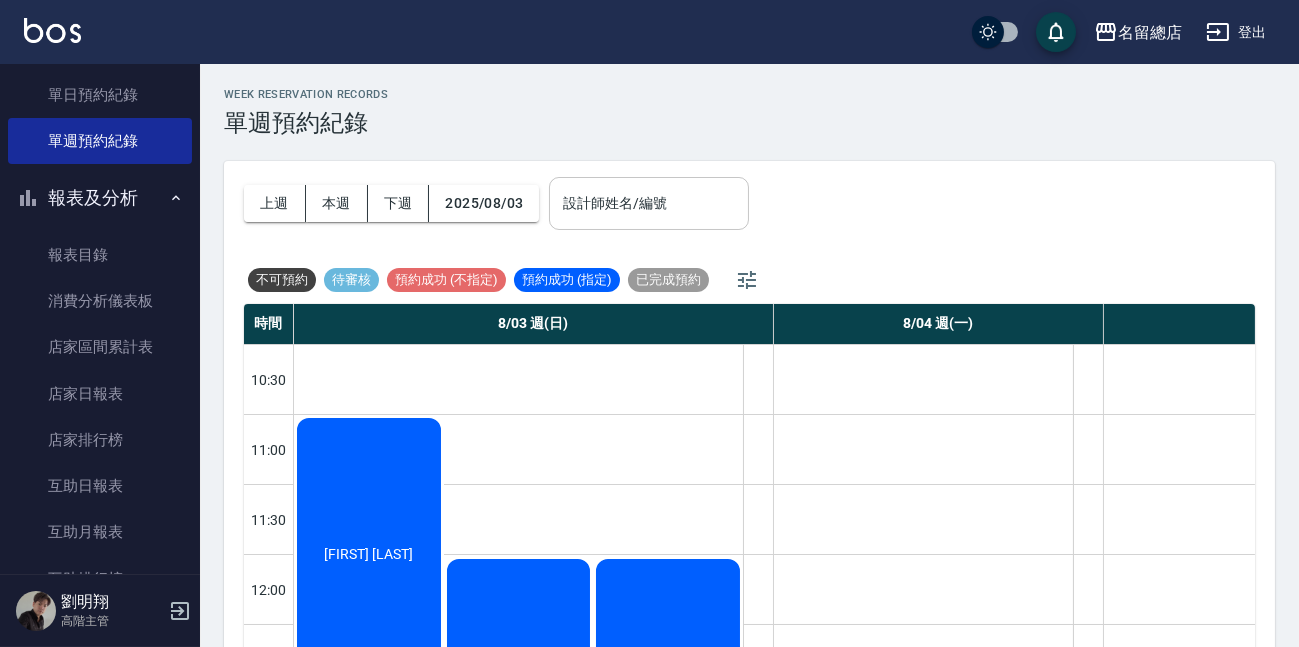 click on "設計師姓名/編號 設計師姓名/編號" at bounding box center [649, 203] 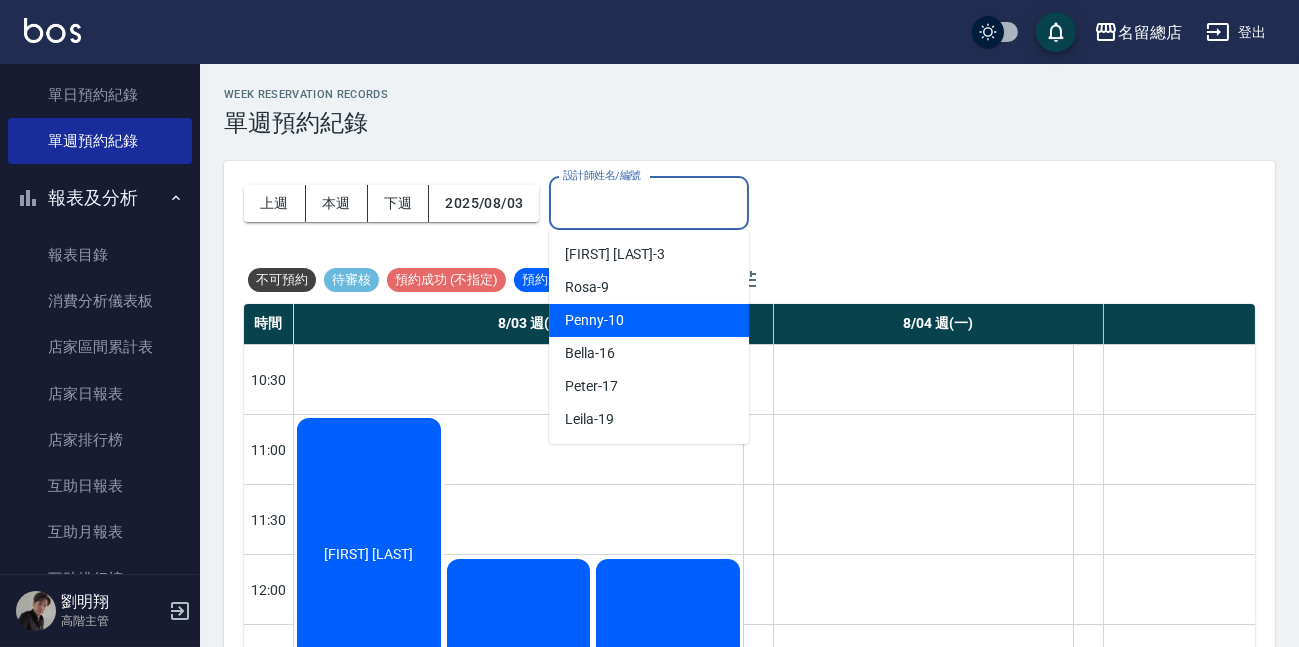 scroll, scrollTop: 64, scrollLeft: 0, axis: vertical 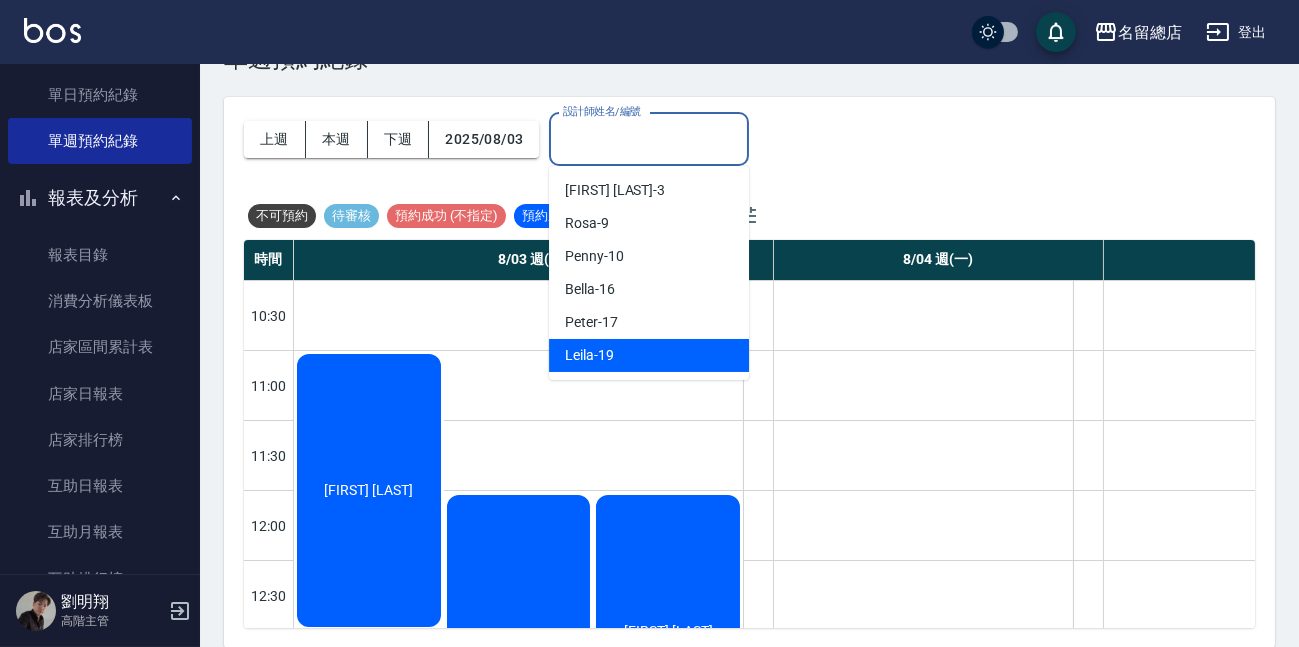 click on "Leila -19" at bounding box center (649, 355) 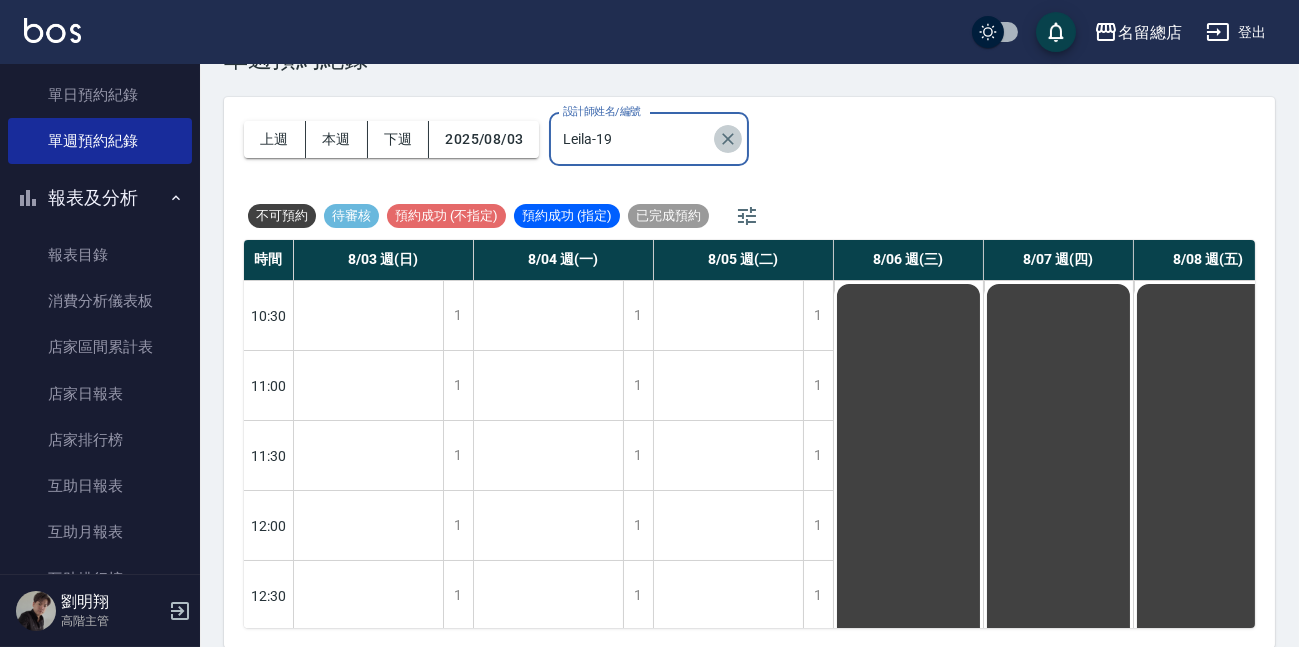 click 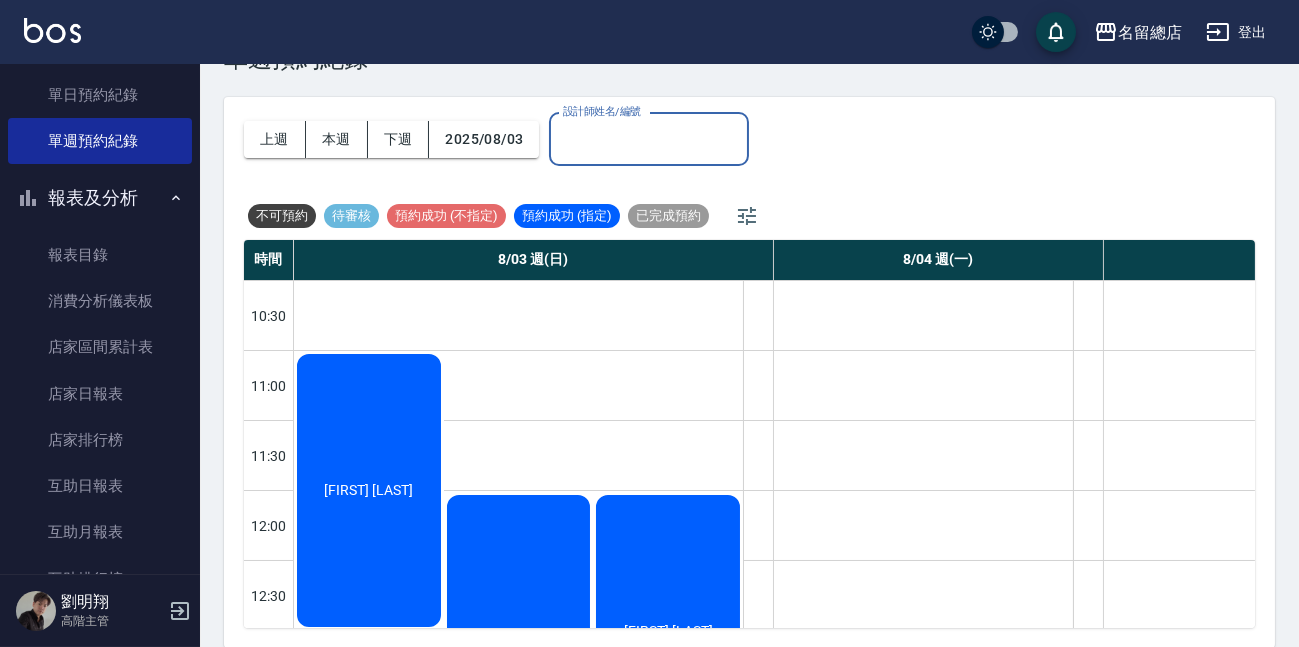 click on "設計師姓名/編號" at bounding box center (649, 139) 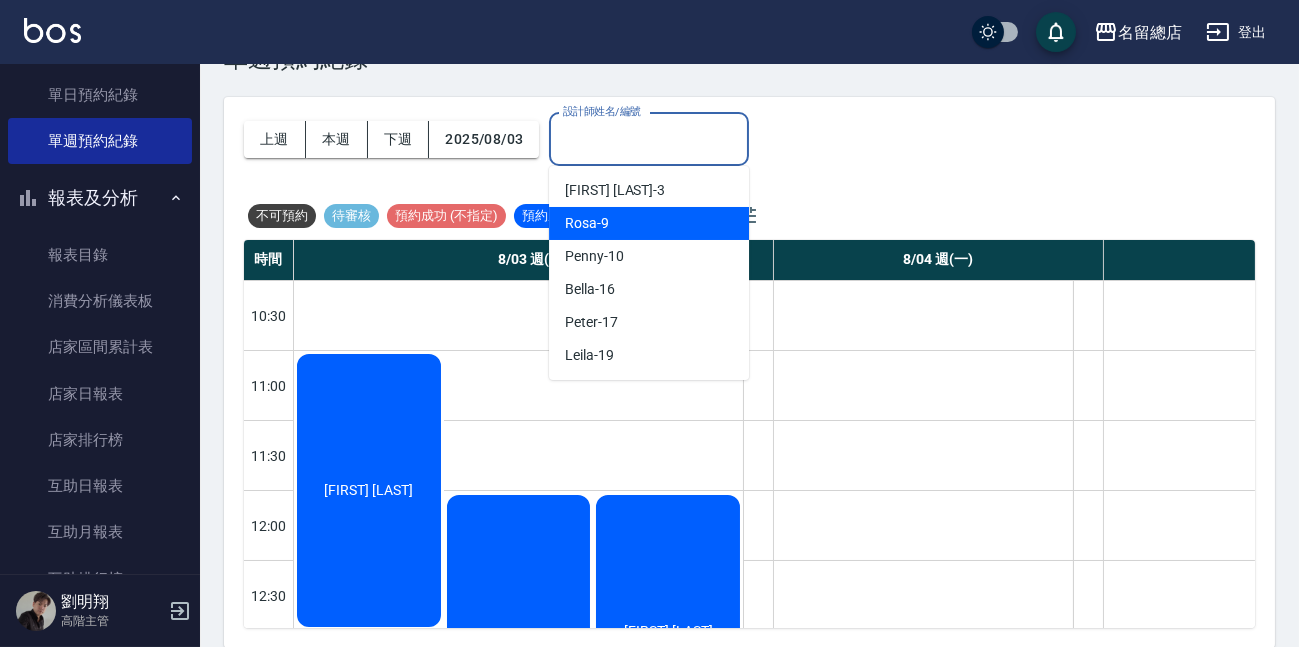 click on "Rosa -9" at bounding box center [649, 223] 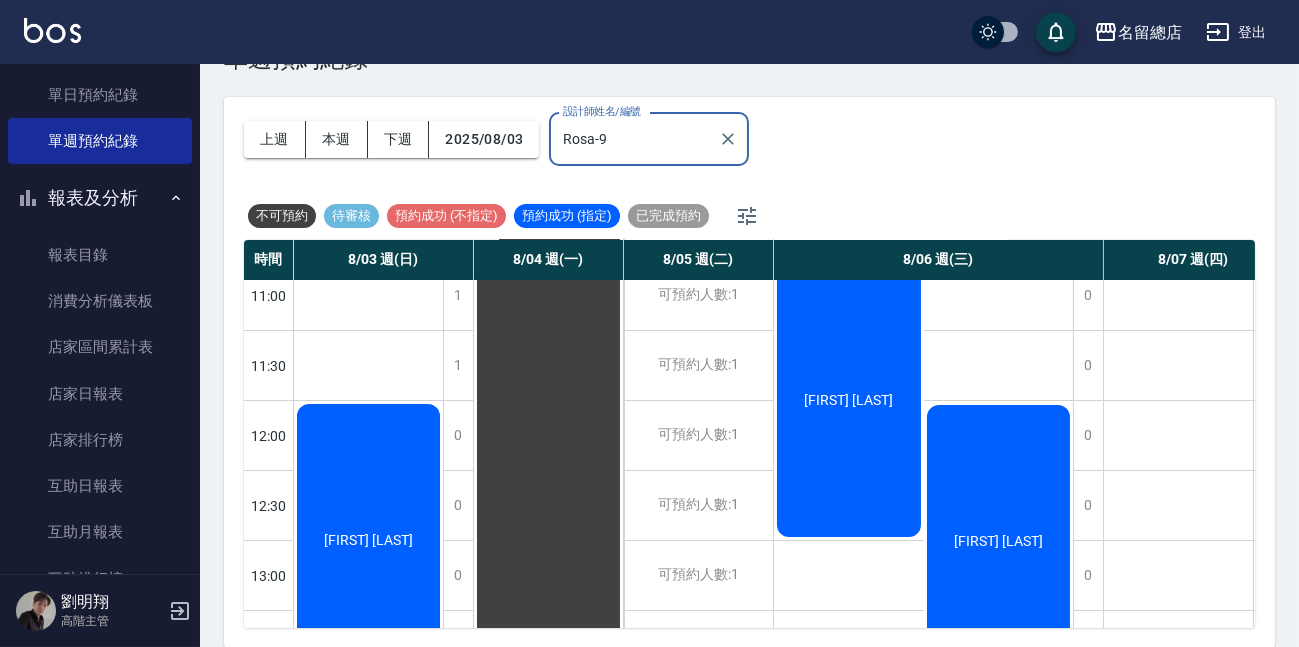 scroll, scrollTop: 0, scrollLeft: 0, axis: both 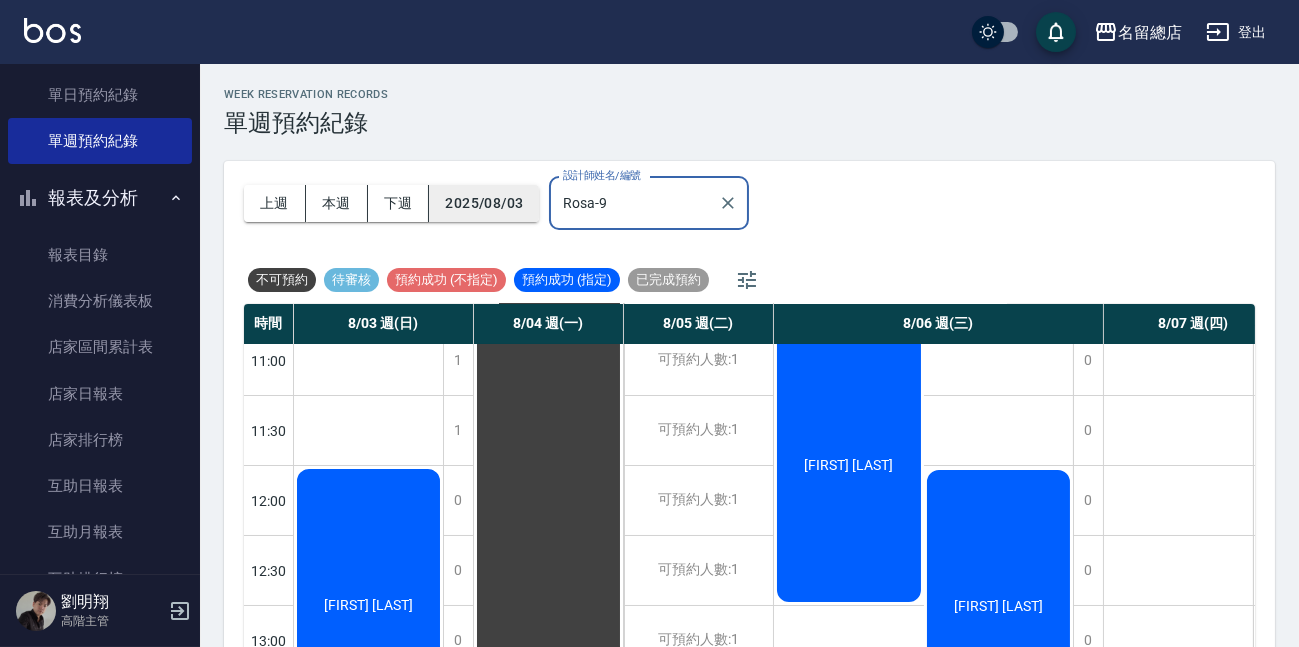 click on "2025/08/03" at bounding box center (484, 203) 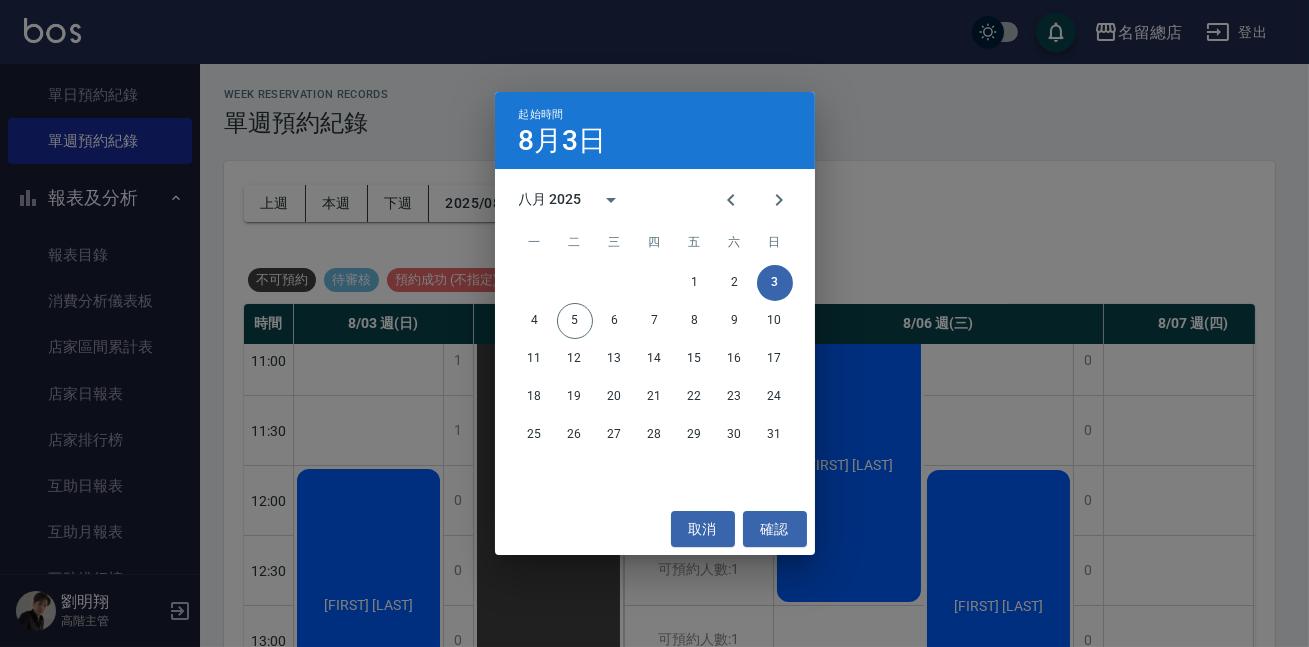 click on "起始時間 8月3日 八月 2025 一 二 三 四 五 六 日 1 2 3 4 5 6 7 8 9 10 11 12 13 14 15 16 17 18 19 20 21 22 23 24 25 26 27 28 29 30 31 取消 確認" at bounding box center (654, 323) 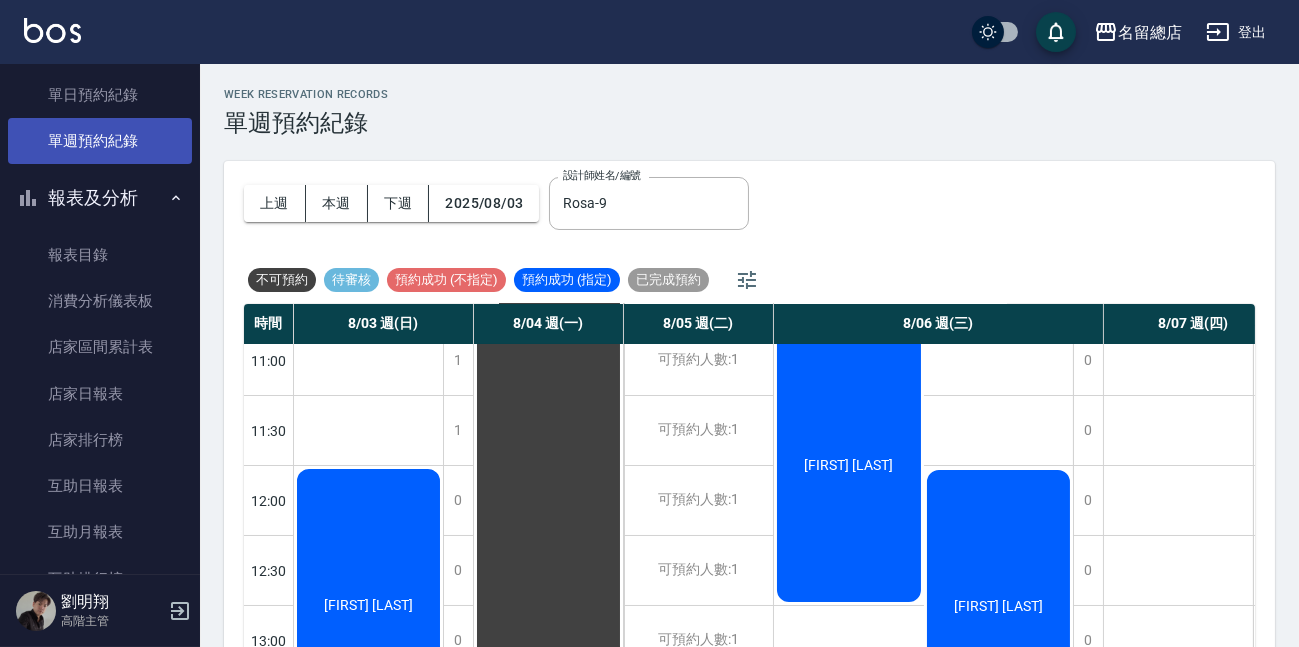 click on "單週預約紀錄" at bounding box center (100, 141) 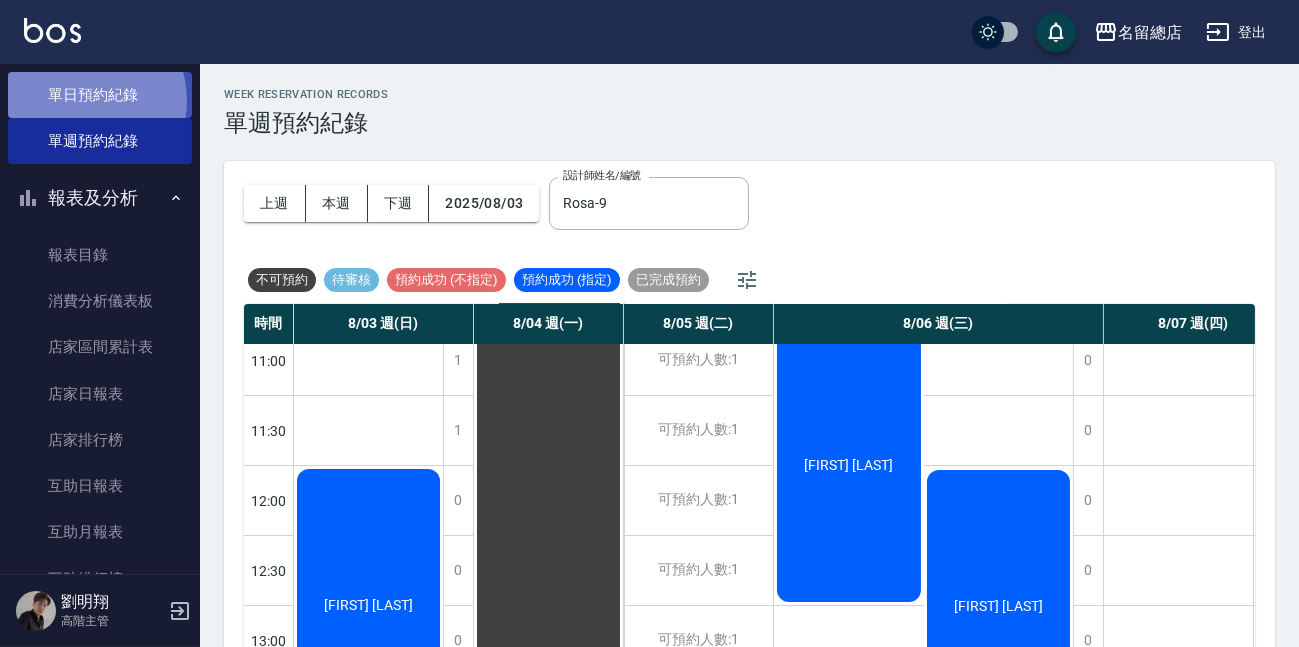 click on "單日預約紀錄" at bounding box center (100, 95) 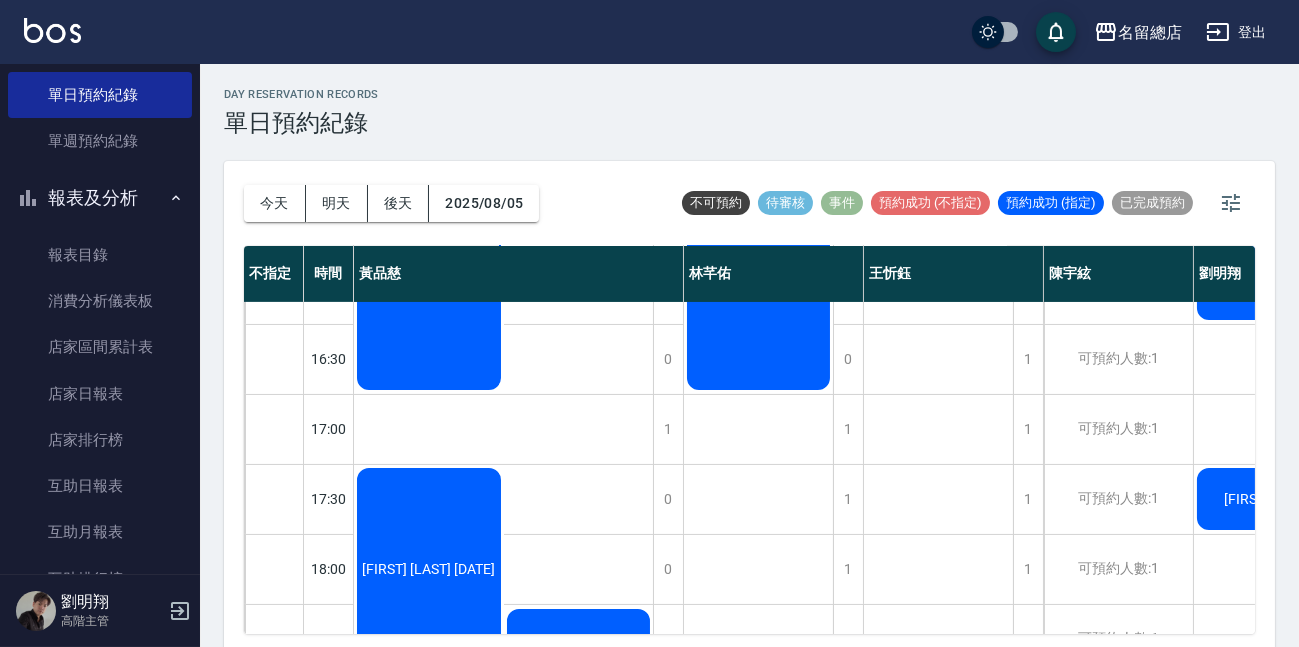 scroll, scrollTop: 1084, scrollLeft: 0, axis: vertical 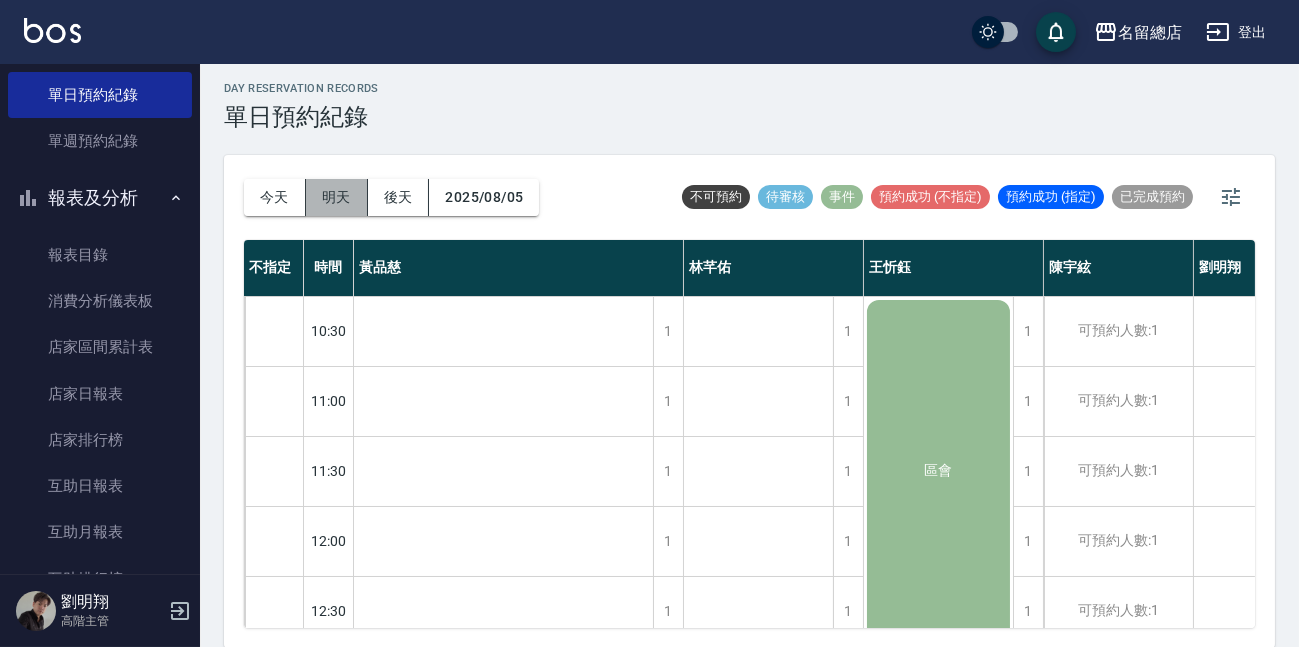 click on "明天" at bounding box center (337, 197) 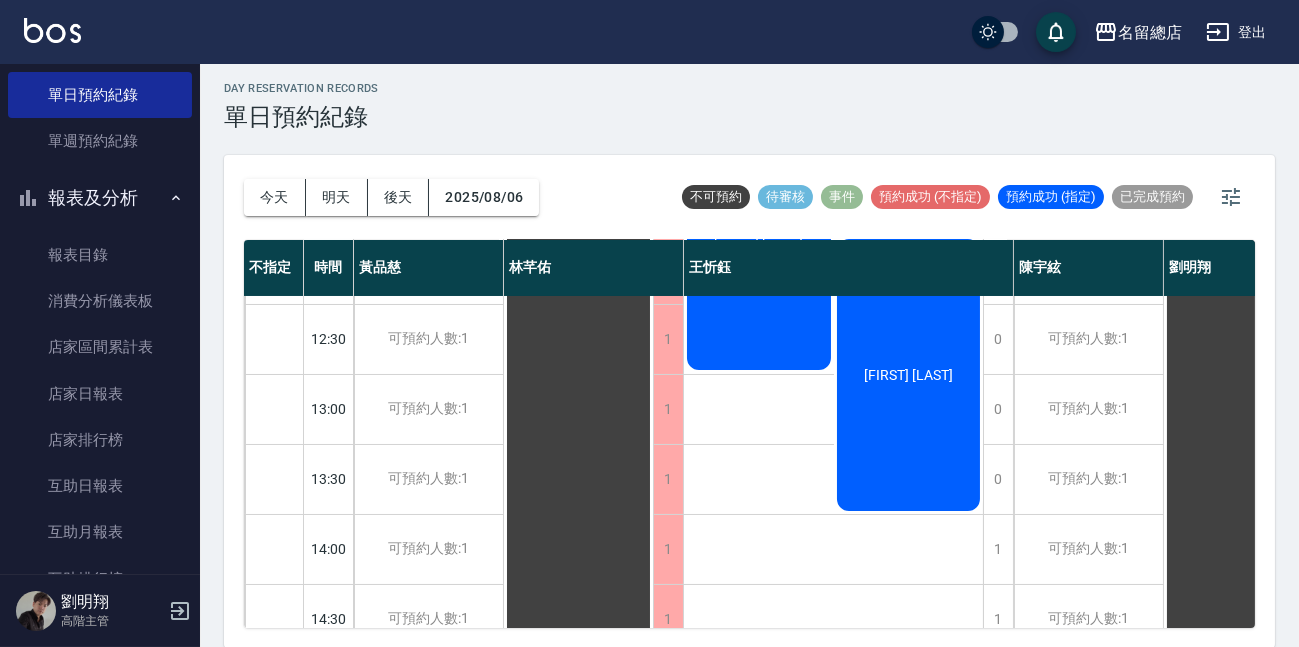 scroll, scrollTop: 0, scrollLeft: 0, axis: both 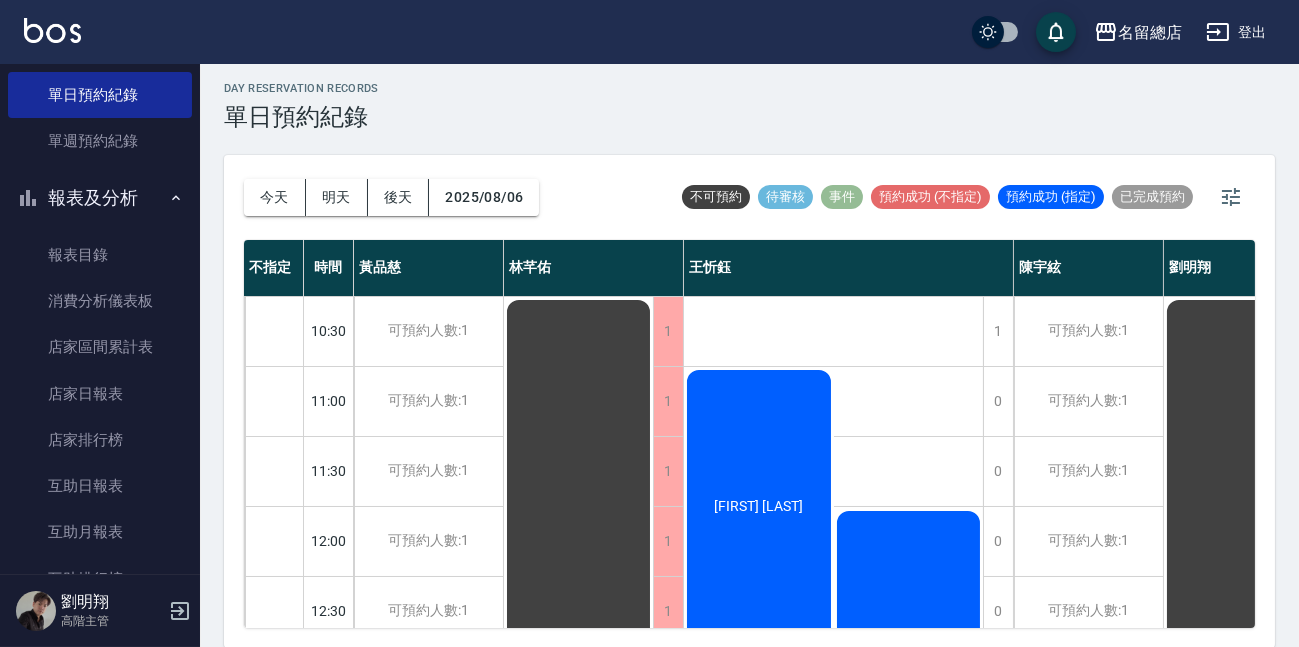 click on "[FIRST] [LAST]" at bounding box center [578, 961] 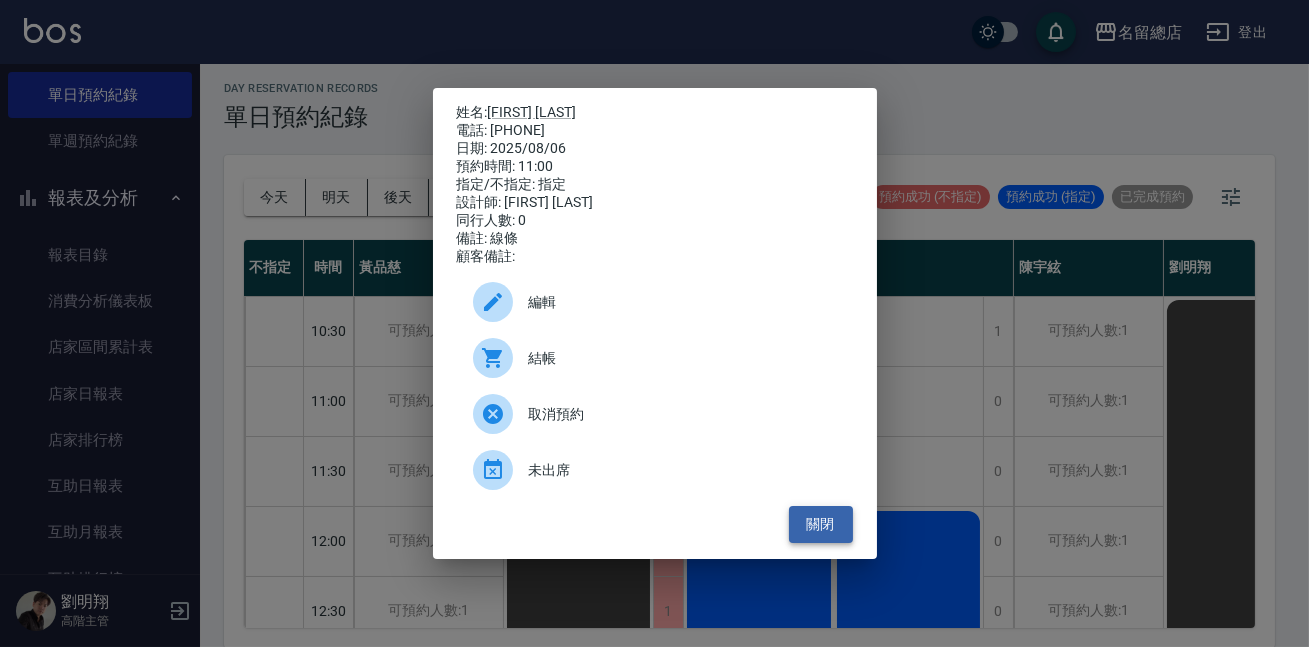 click on "關閉" at bounding box center (821, 524) 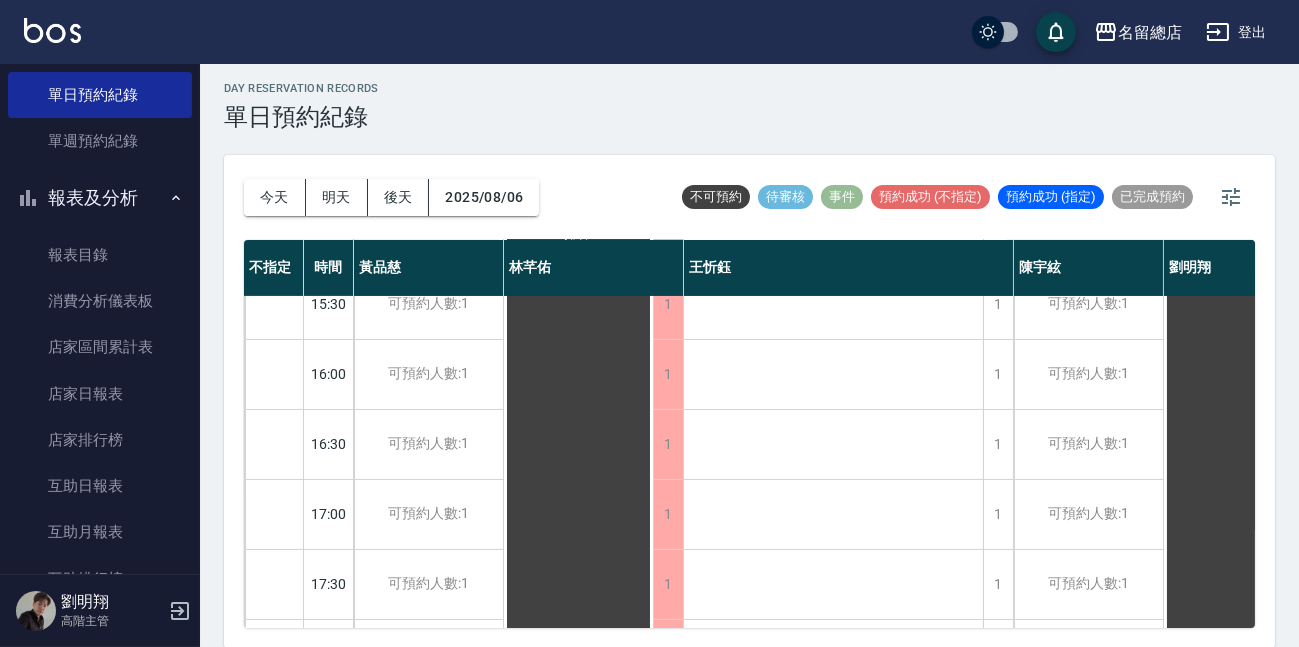 scroll, scrollTop: 1000, scrollLeft: 0, axis: vertical 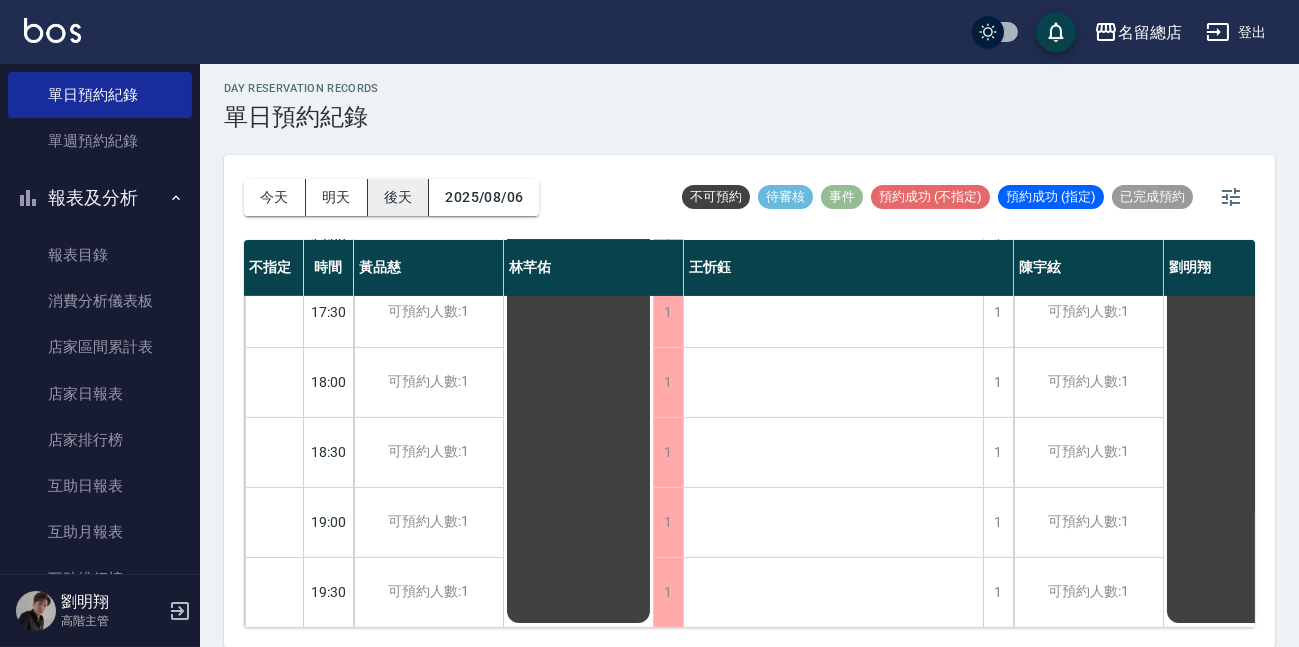 click on "後天" at bounding box center [399, 197] 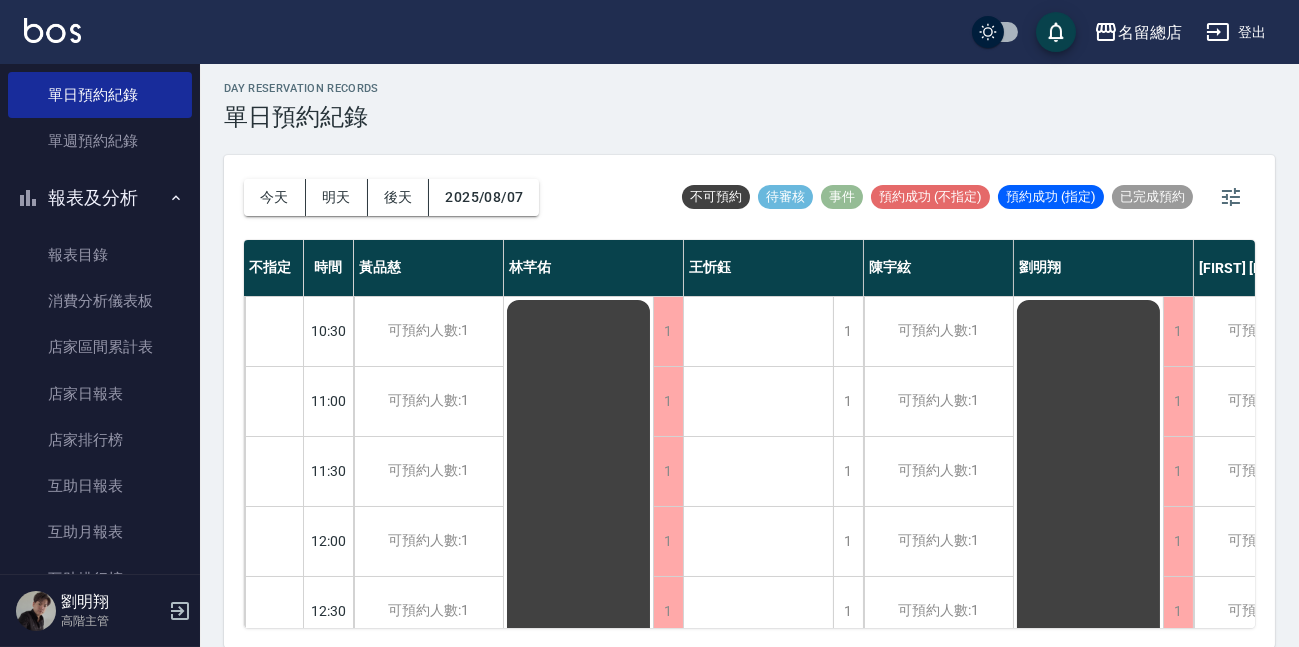 scroll, scrollTop: 454, scrollLeft: 0, axis: vertical 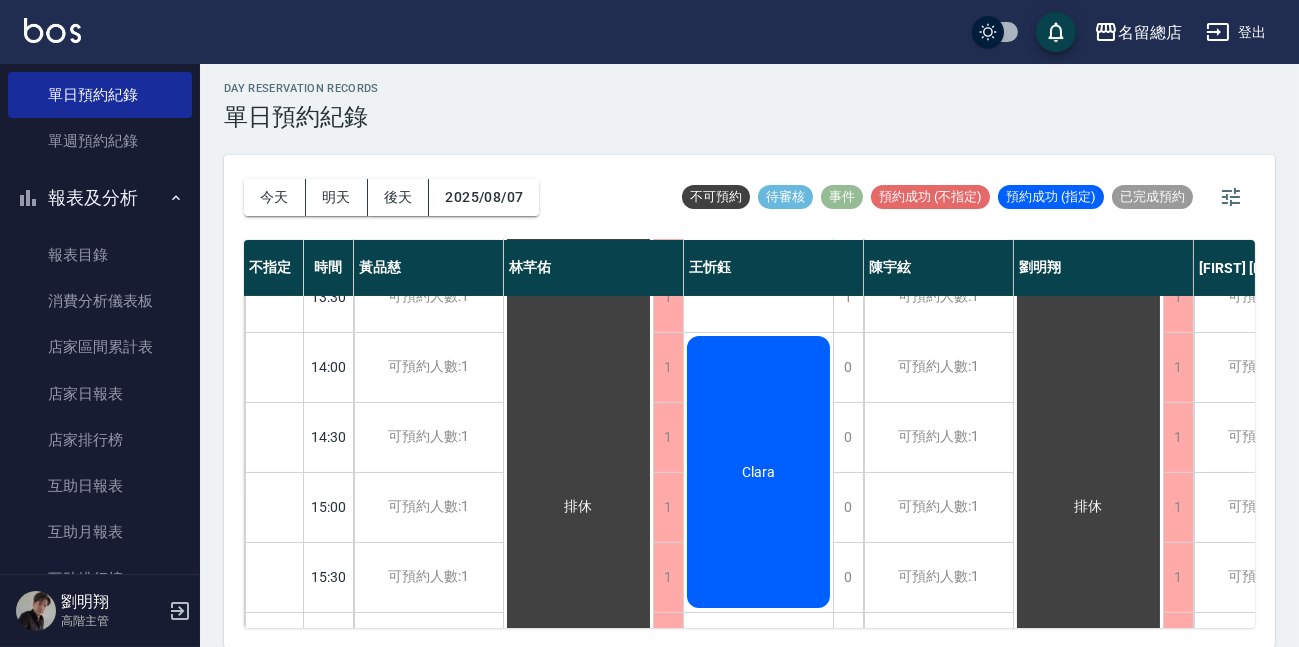 click on "Clara" at bounding box center [578, 507] 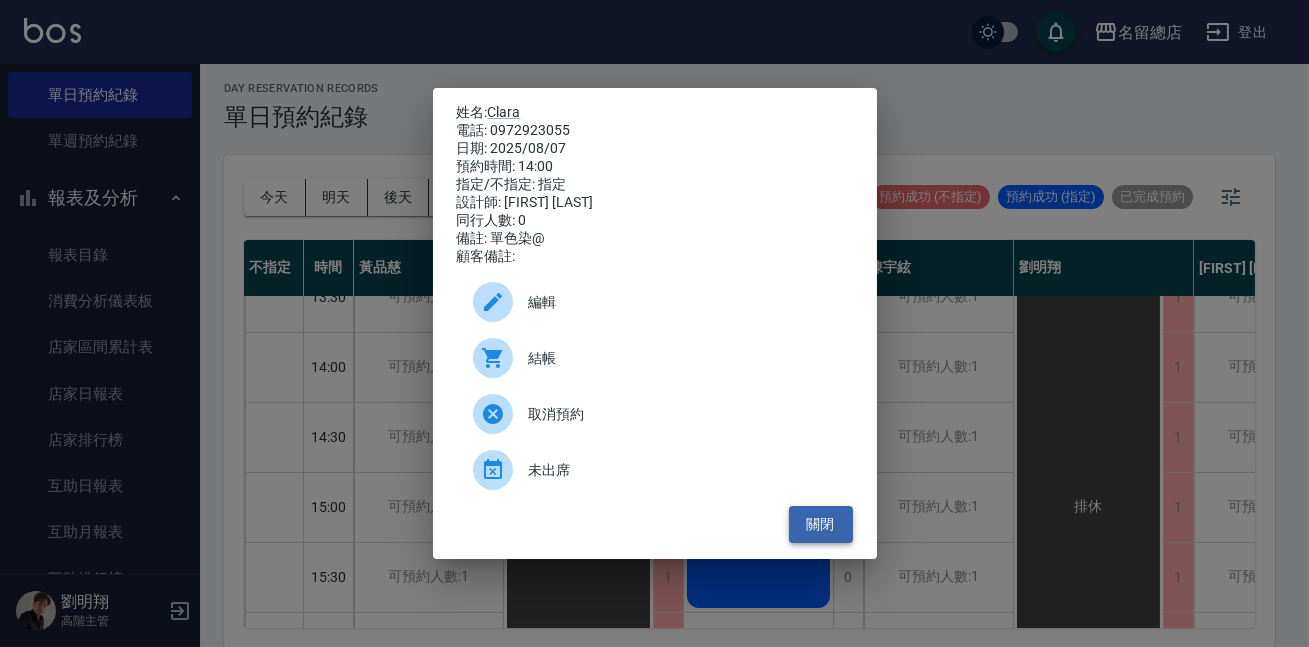 click on "關閉" at bounding box center [821, 524] 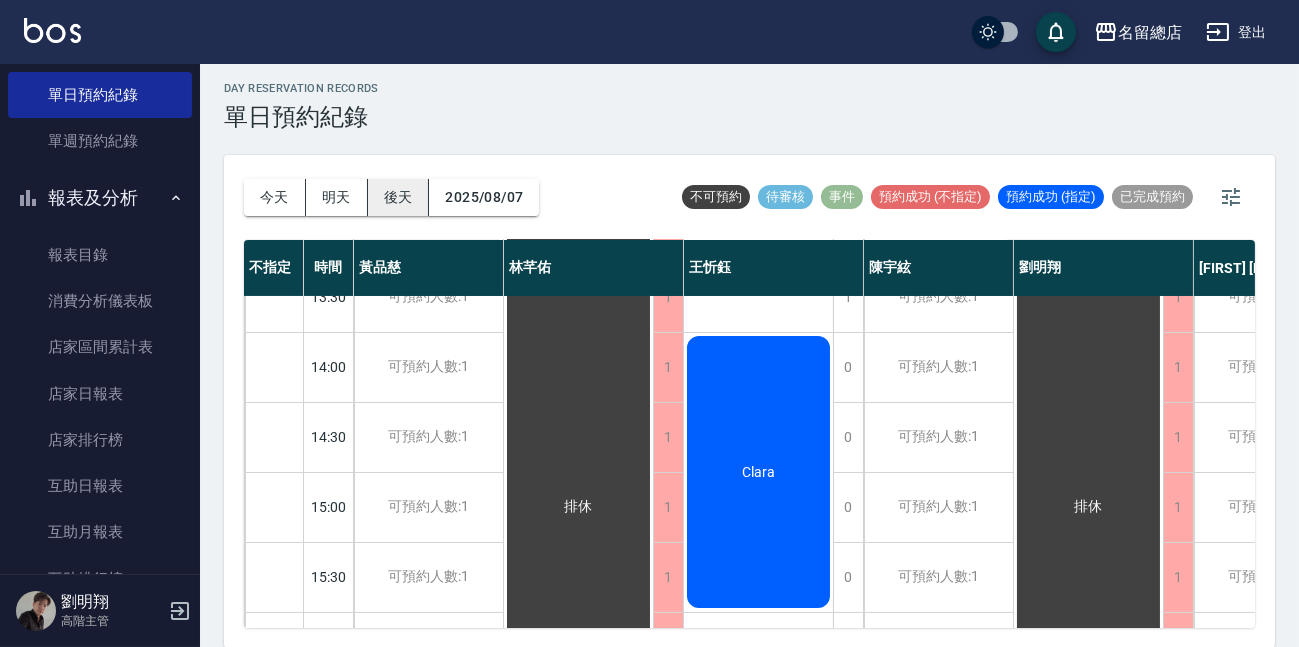 click on "後天" at bounding box center (399, 197) 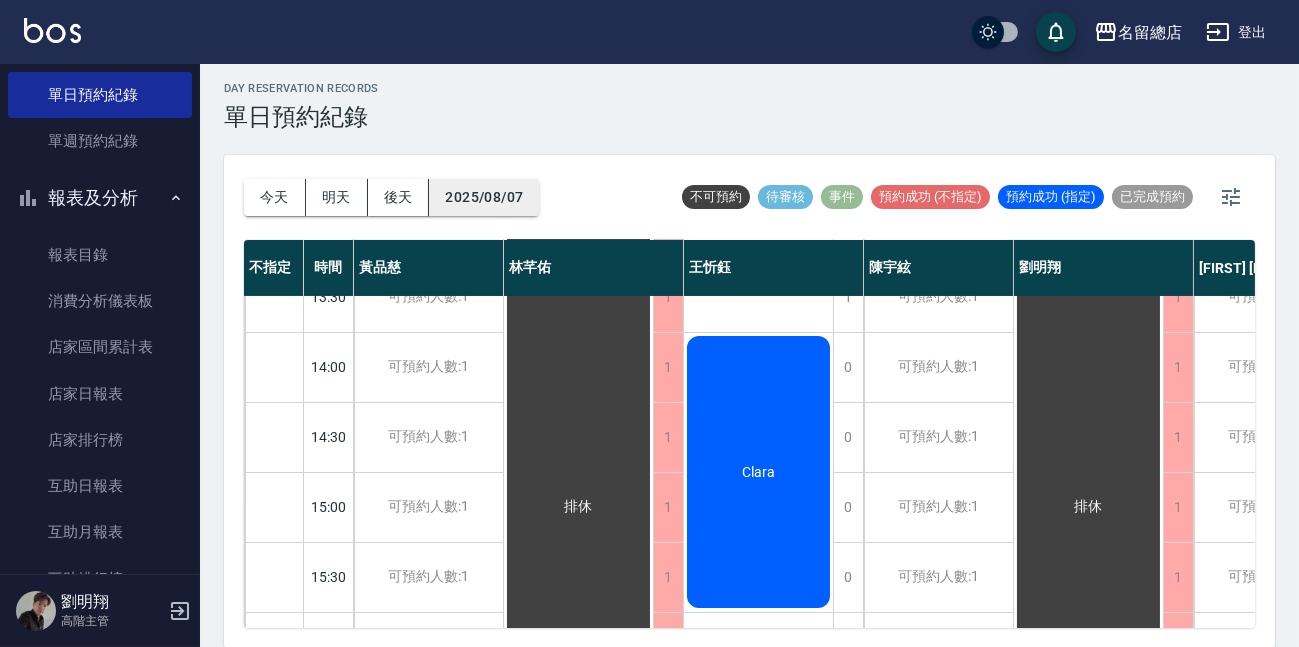click on "2025/08/07" at bounding box center [484, 197] 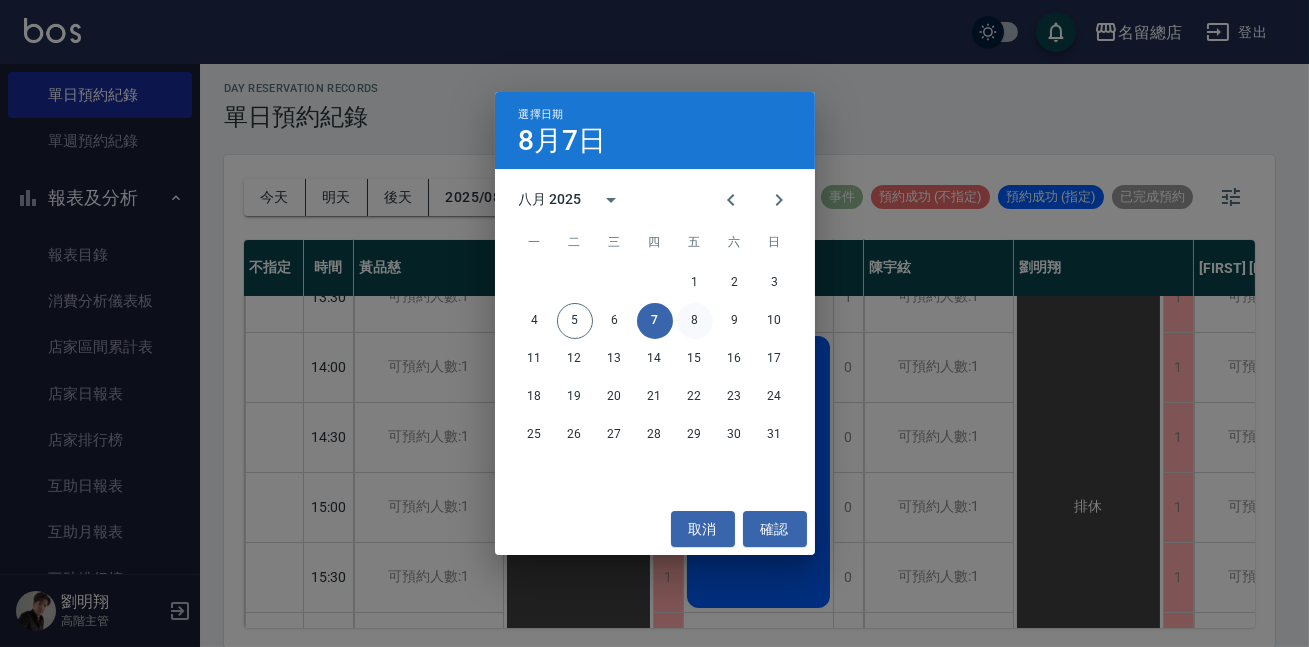 click on "8" at bounding box center (695, 321) 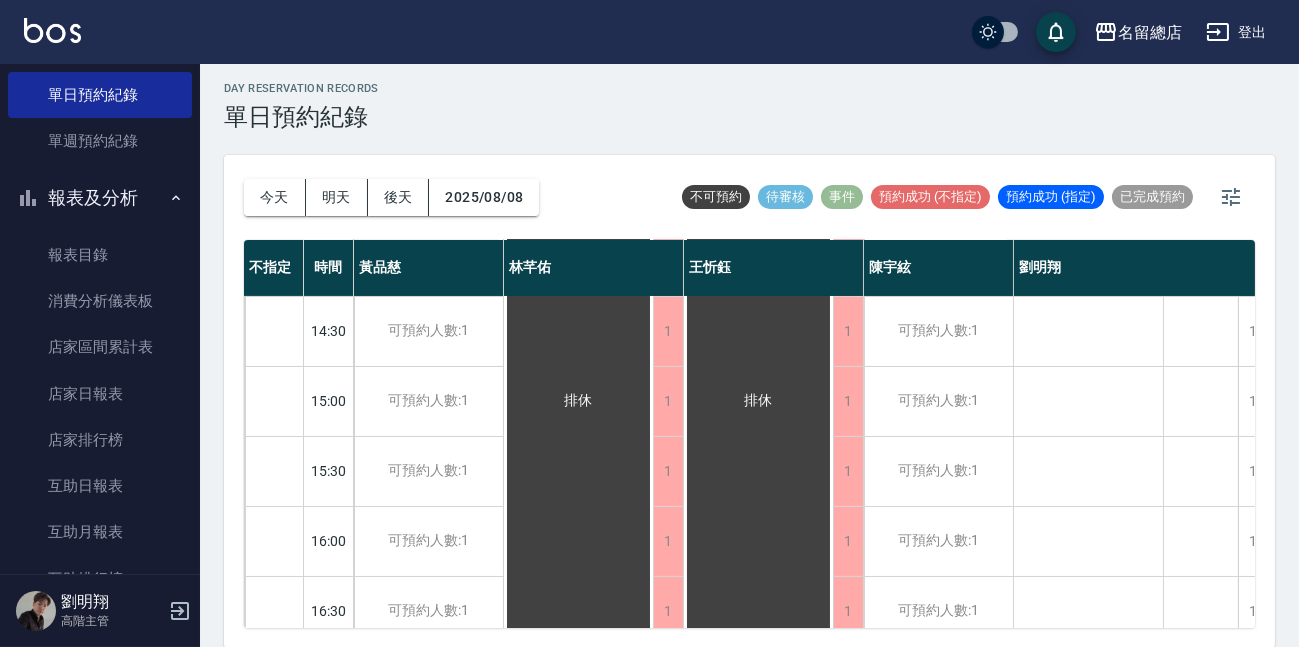 scroll, scrollTop: 378, scrollLeft: 0, axis: vertical 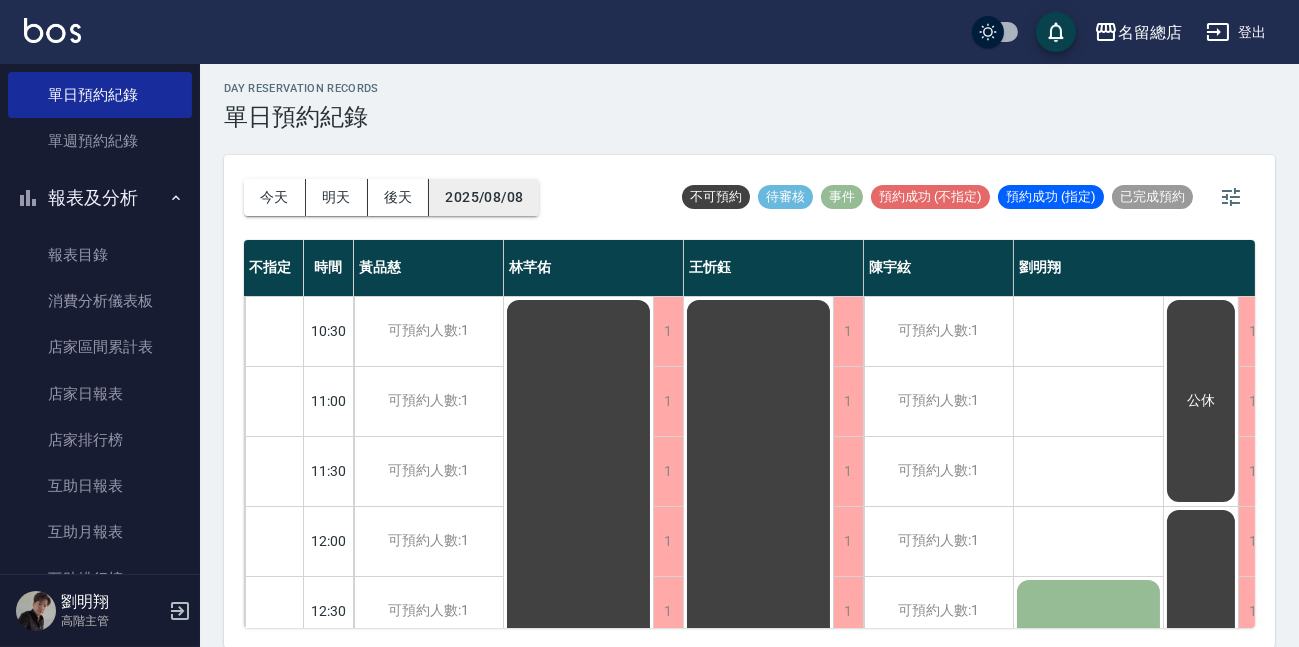 click on "2025/08/08" at bounding box center [484, 197] 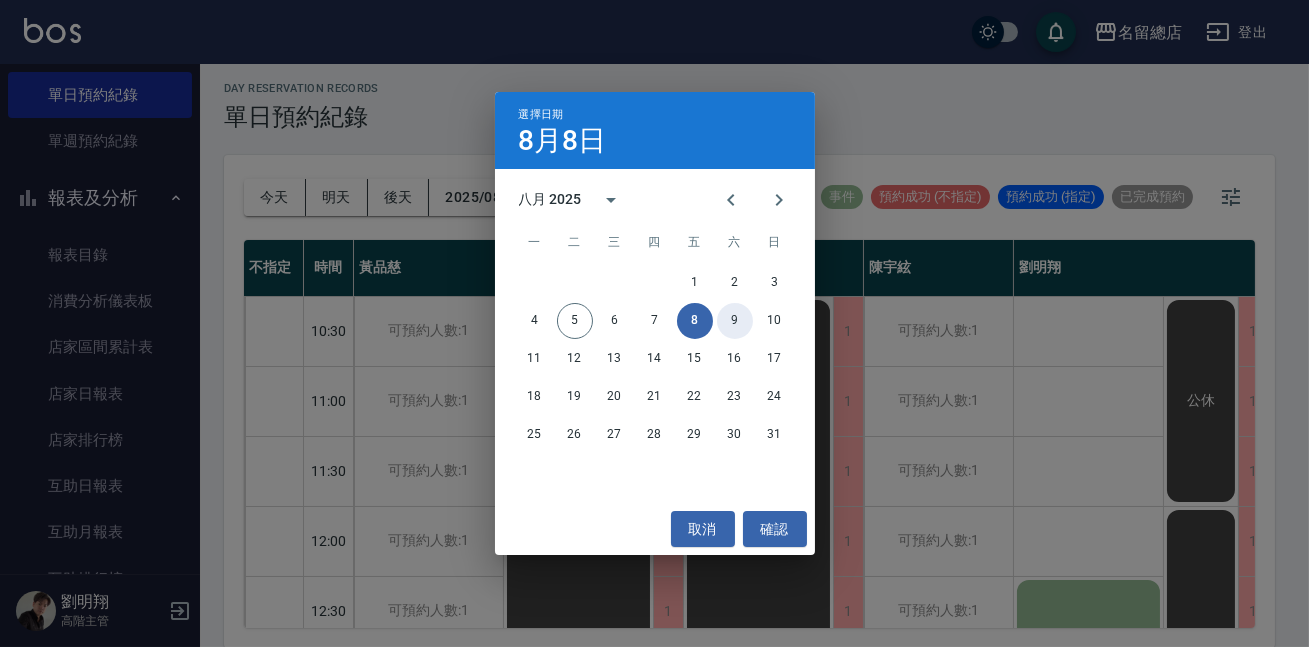 click on "9" at bounding box center [735, 321] 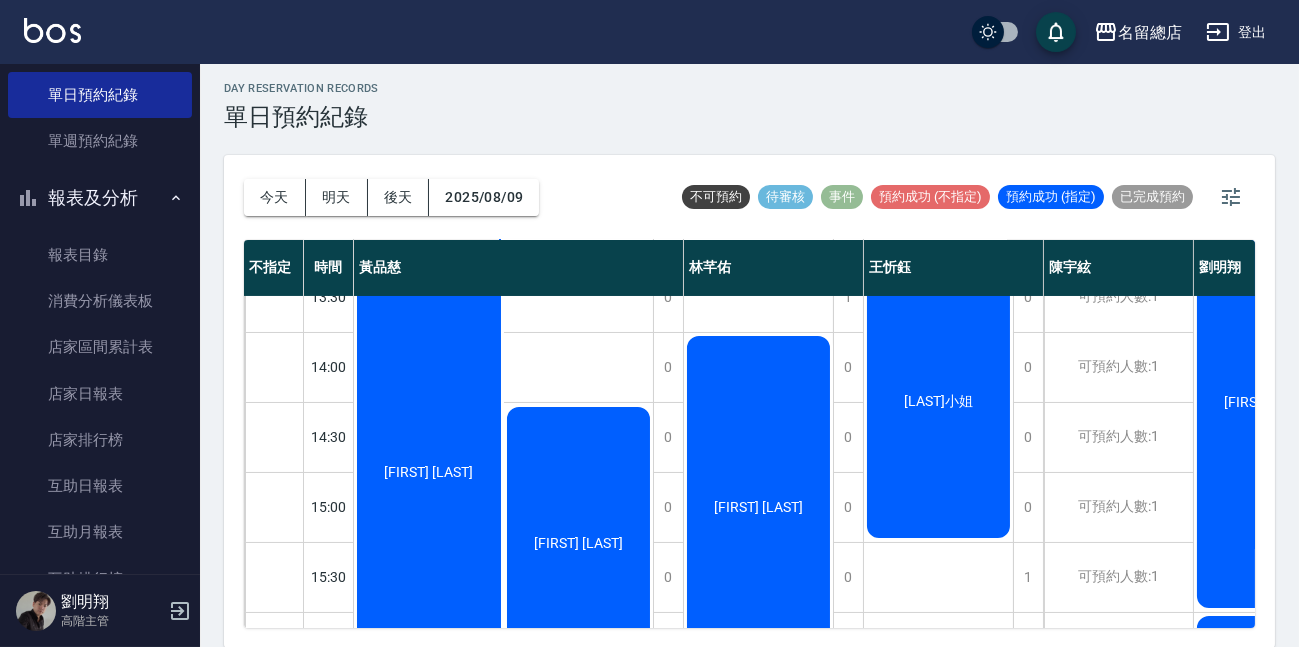 click on "[LAST]小姐" at bounding box center [429, 472] 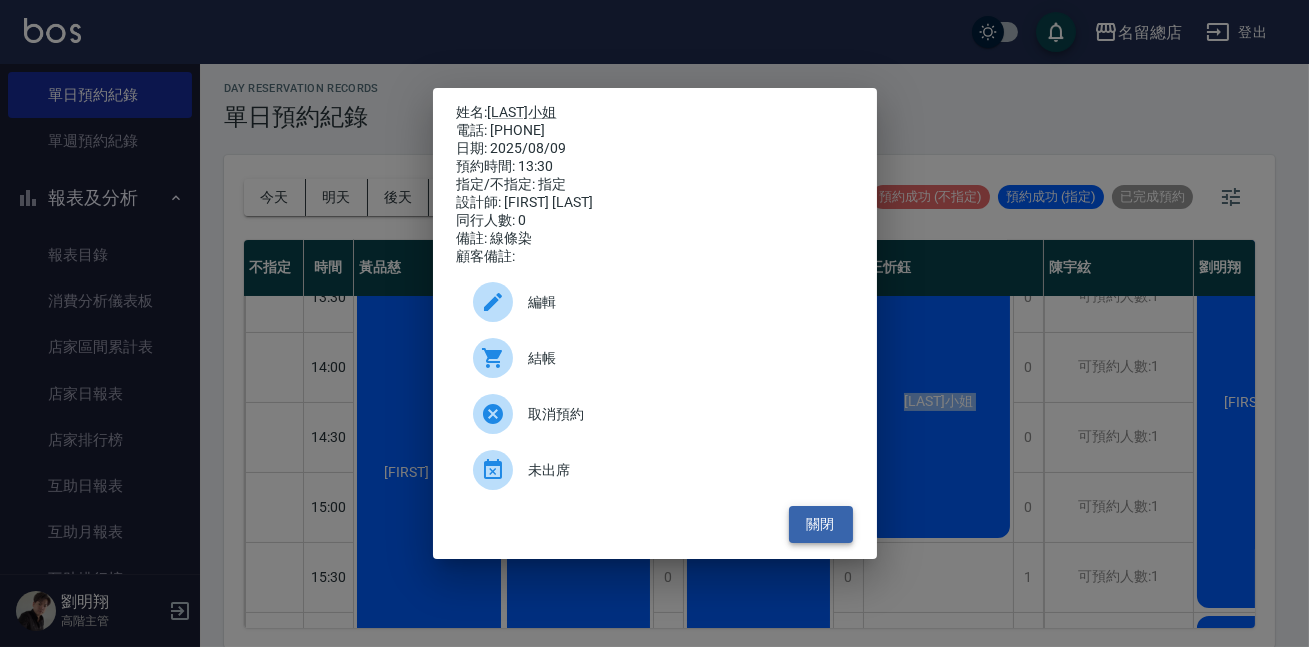 click on "關閉" at bounding box center (821, 524) 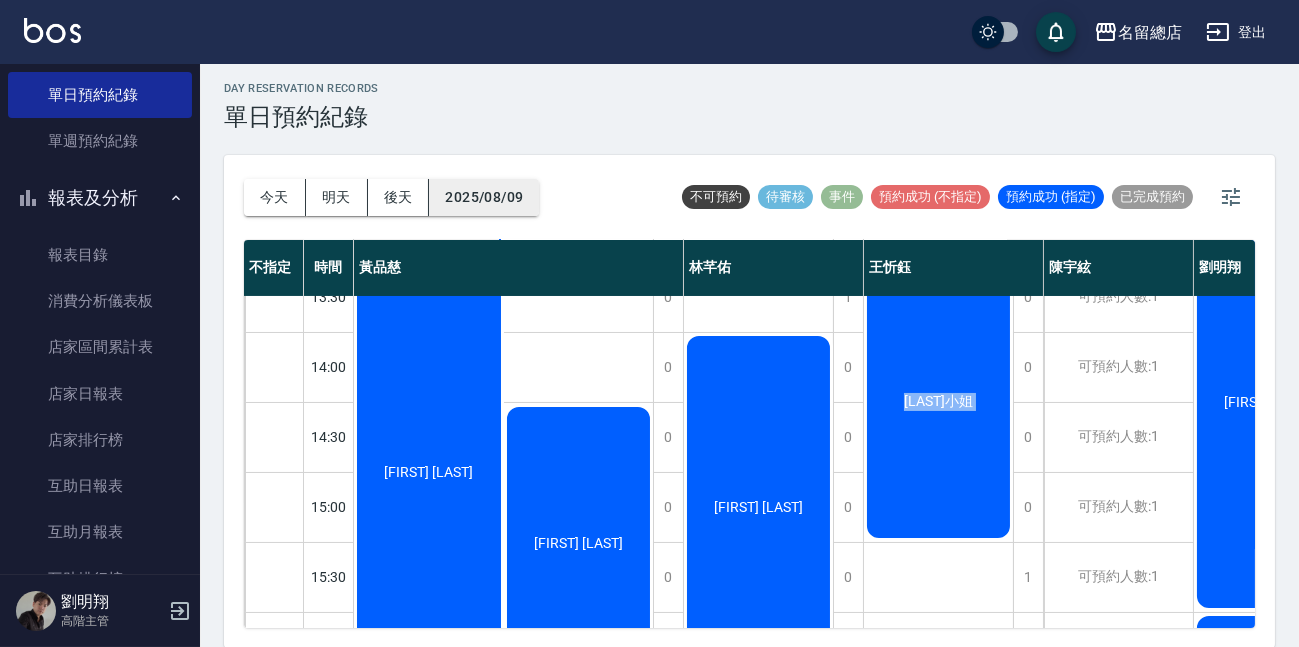 click on "2025/08/09" at bounding box center (484, 197) 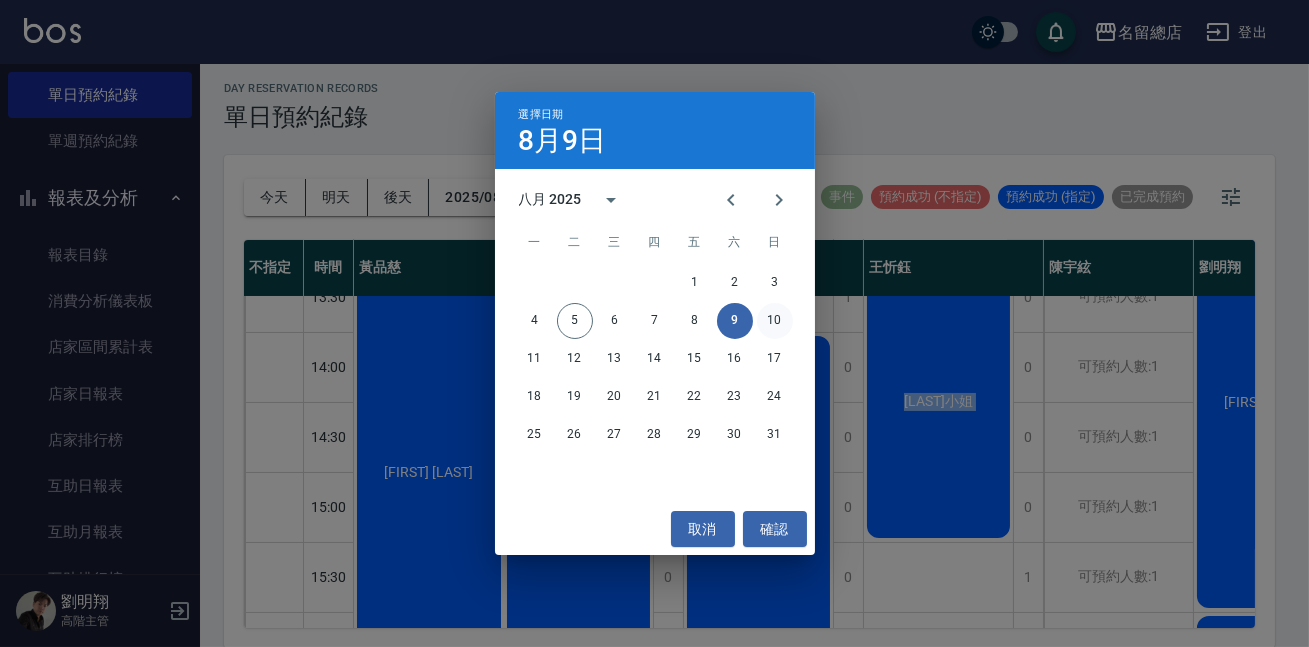 click on "10" at bounding box center (775, 321) 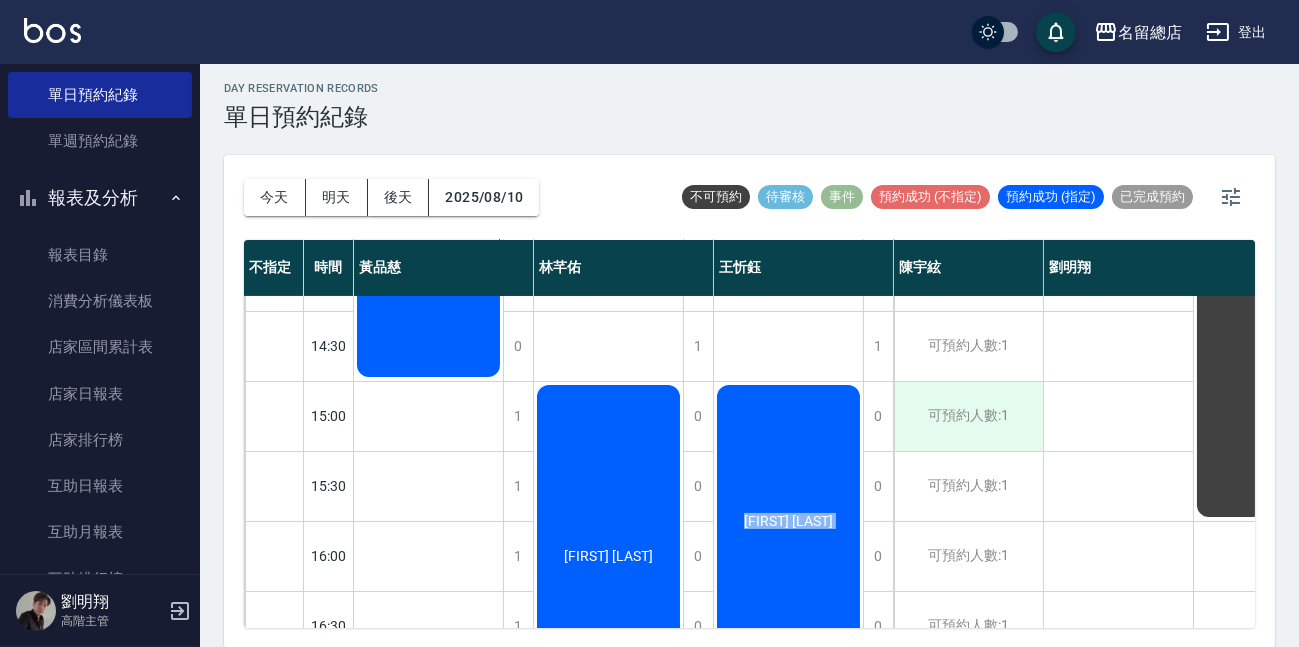 scroll, scrollTop: 727, scrollLeft: 0, axis: vertical 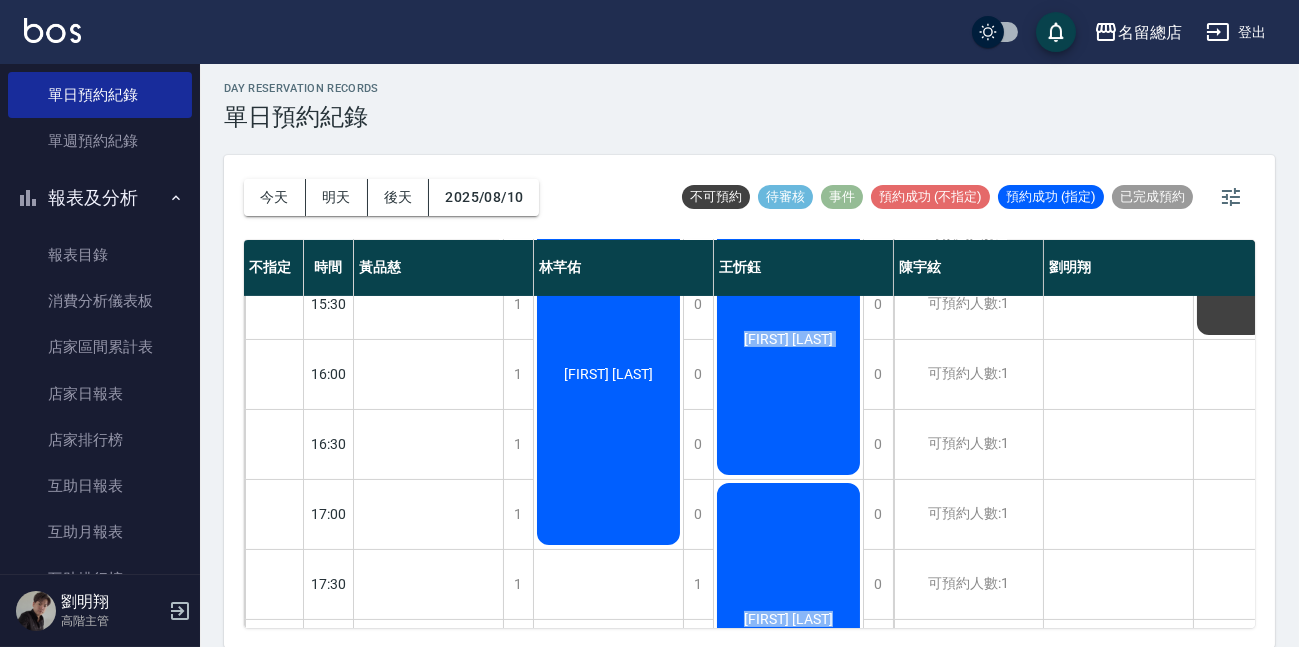 click on "[FIRST] [LAST]" at bounding box center (428, -256) 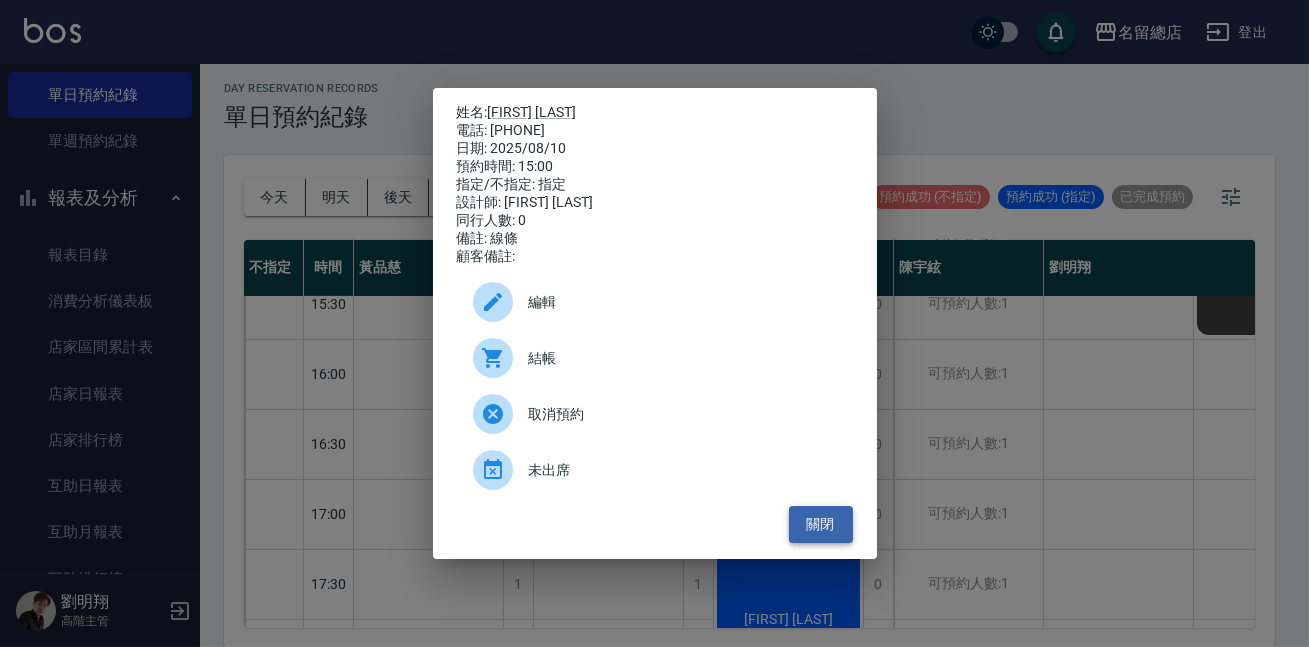 click on "關閉" at bounding box center (821, 524) 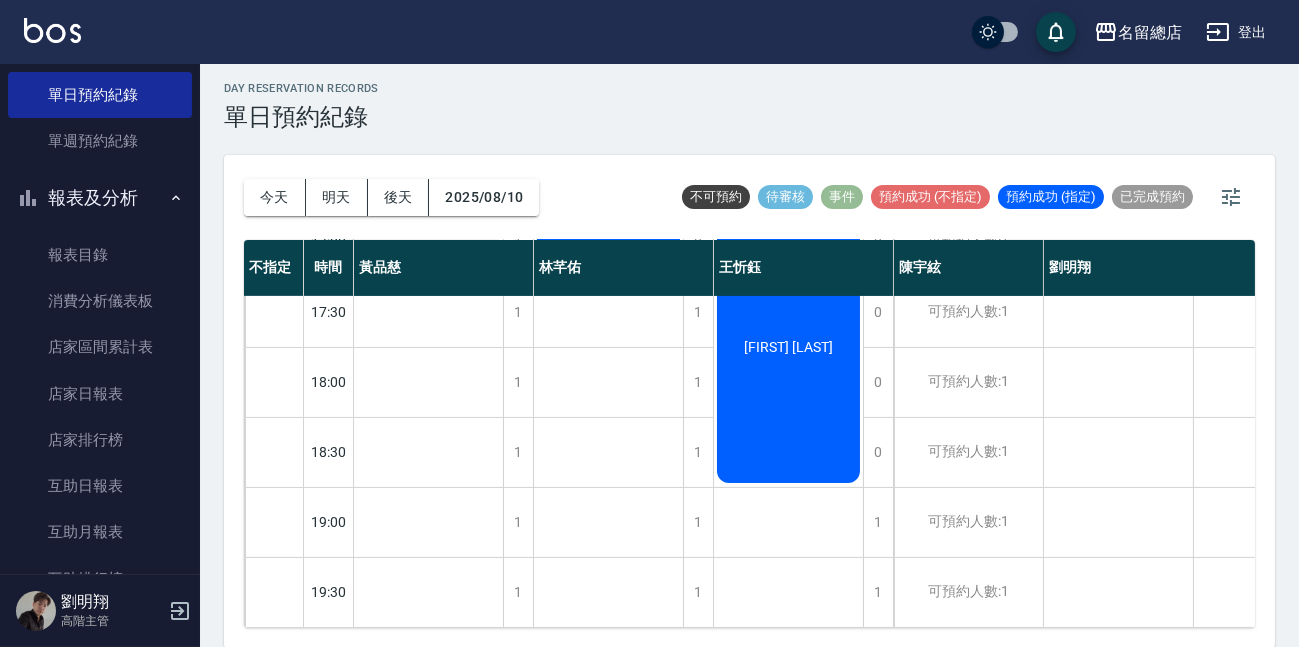 scroll, scrollTop: 1014, scrollLeft: 0, axis: vertical 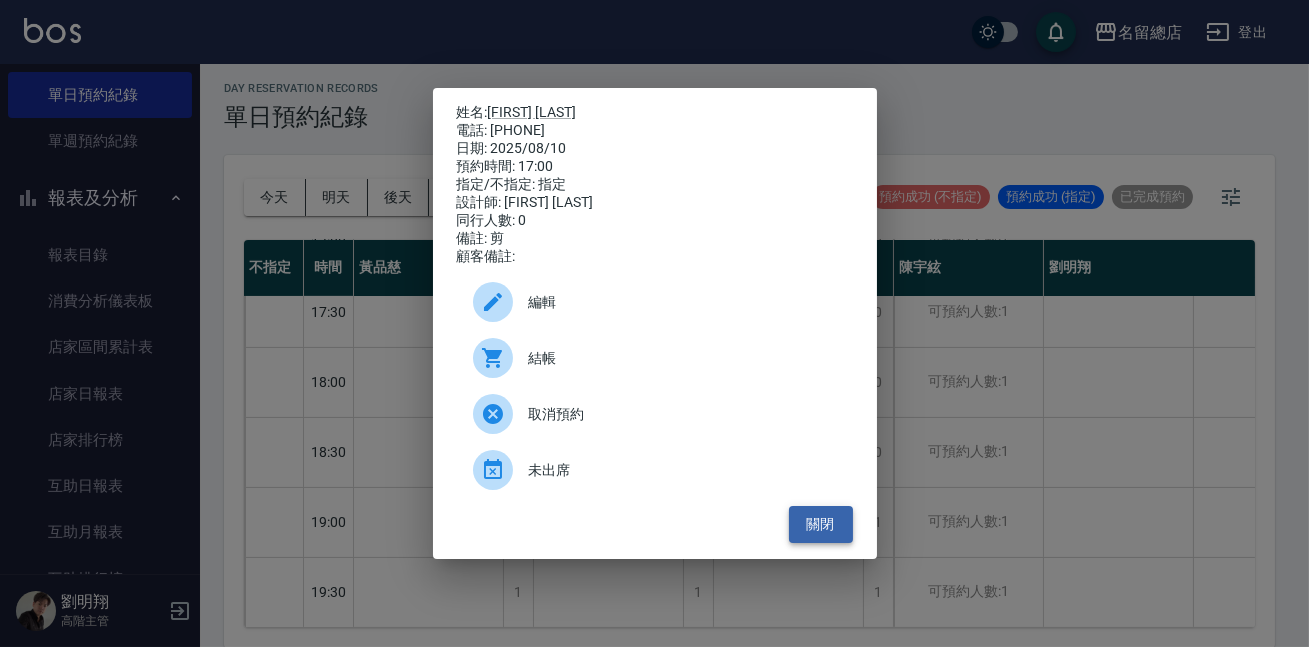 click on "關閉" at bounding box center [821, 524] 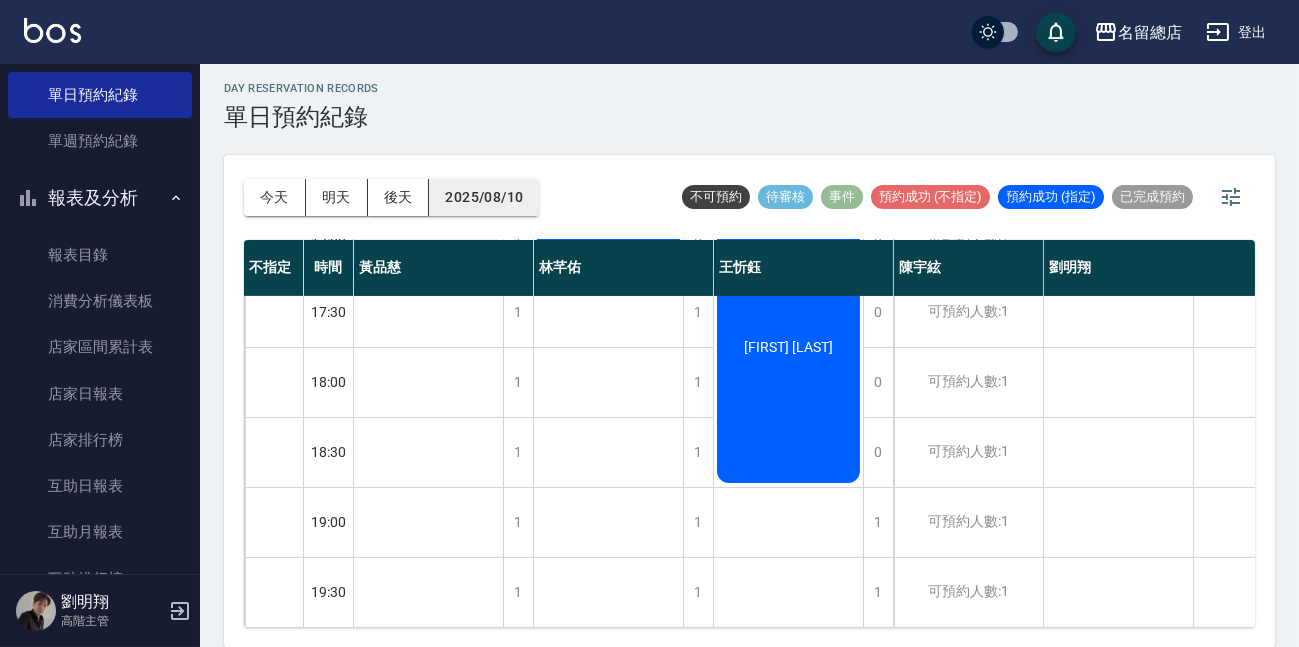 click on "2025/08/10" at bounding box center [484, 197] 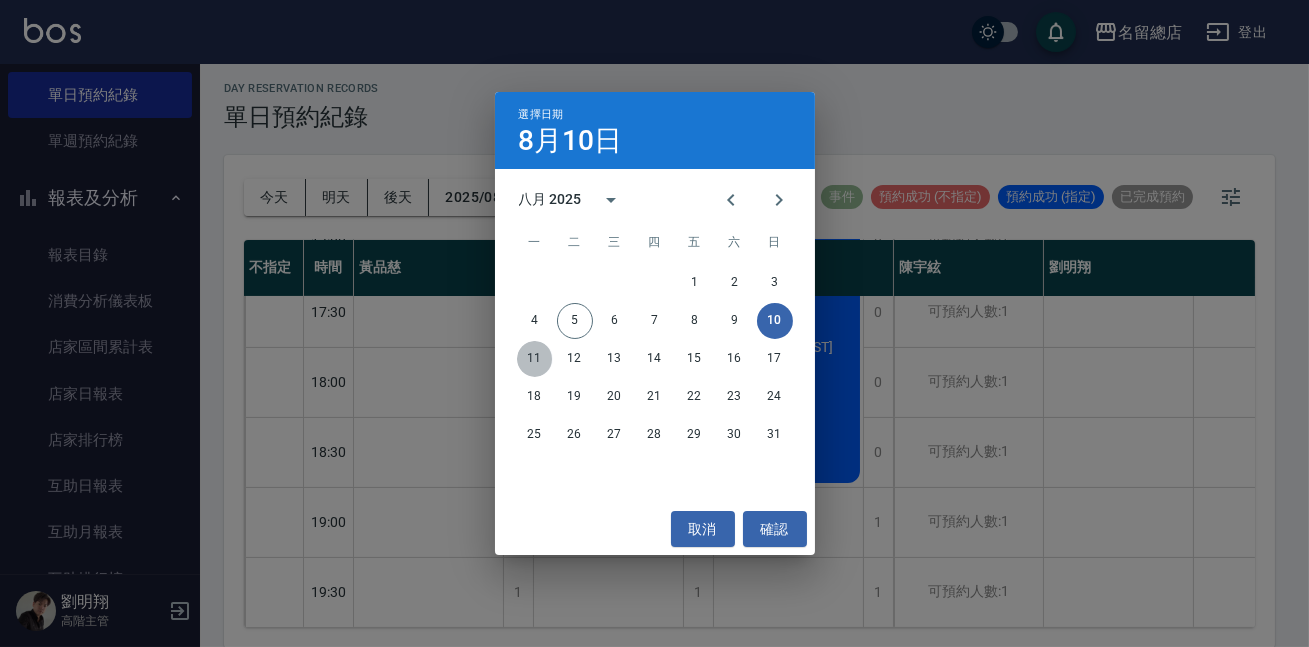 click on "11" at bounding box center [535, 359] 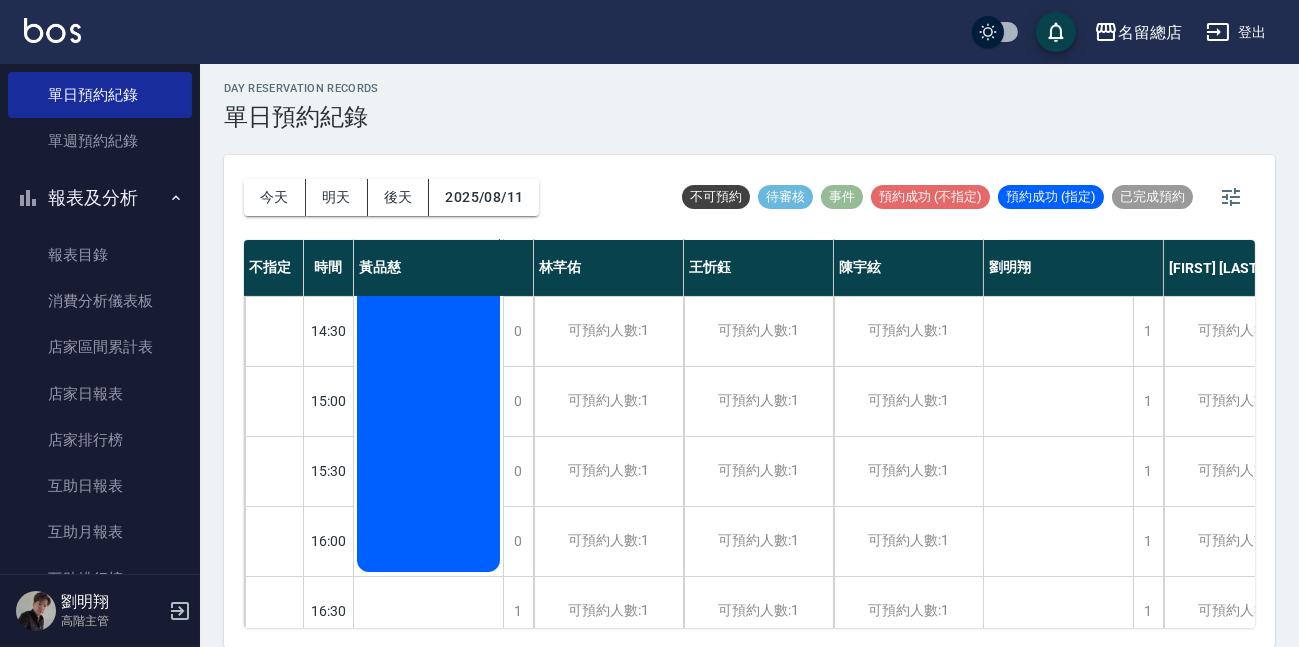 scroll, scrollTop: 0, scrollLeft: 0, axis: both 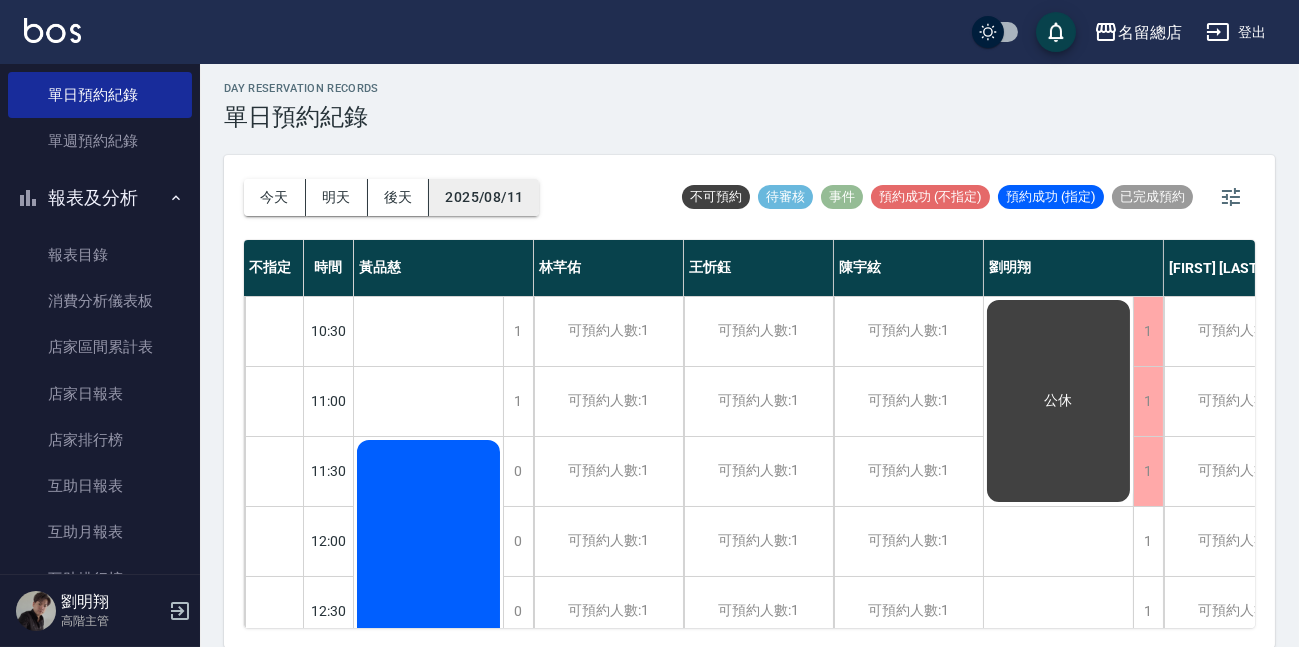 click on "2025/08/11" at bounding box center (484, 197) 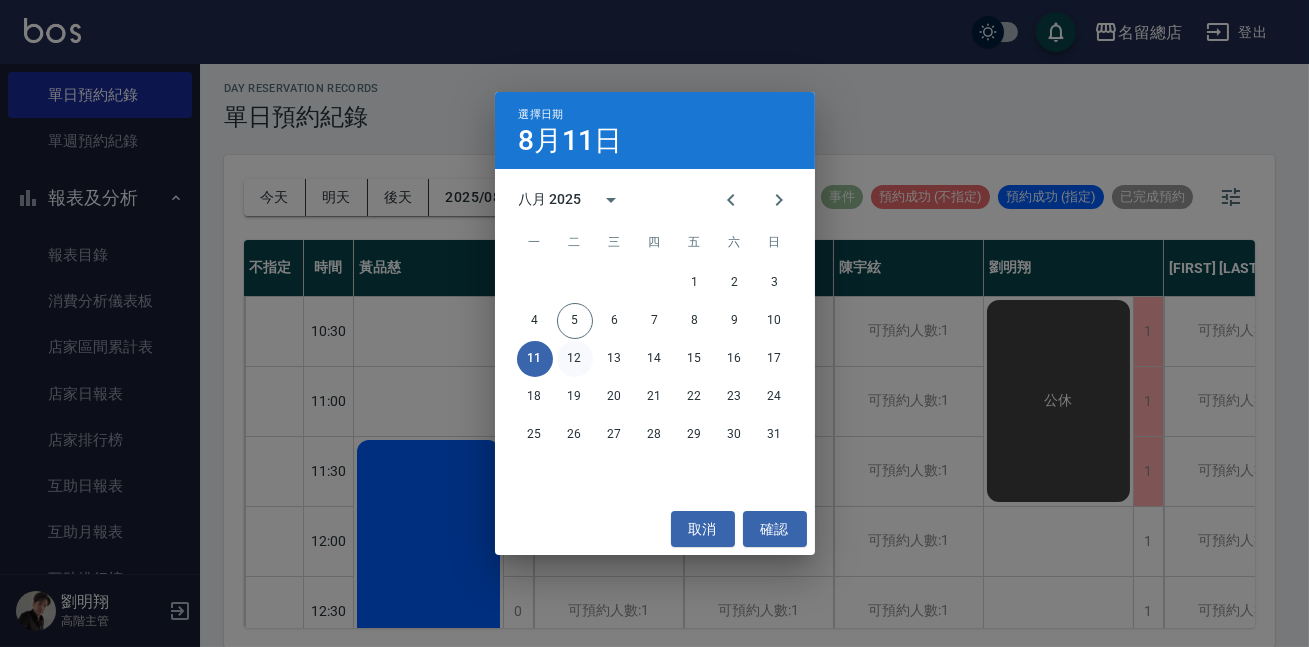 click on "12" at bounding box center [575, 359] 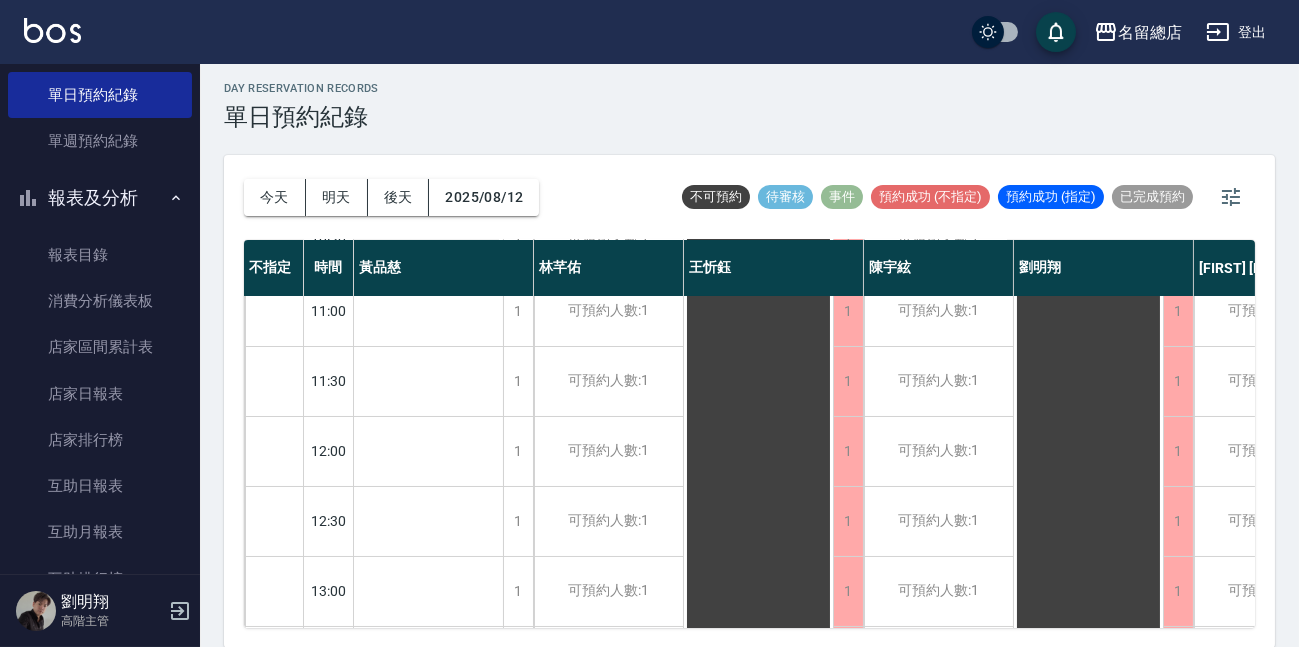 scroll, scrollTop: 636, scrollLeft: 0, axis: vertical 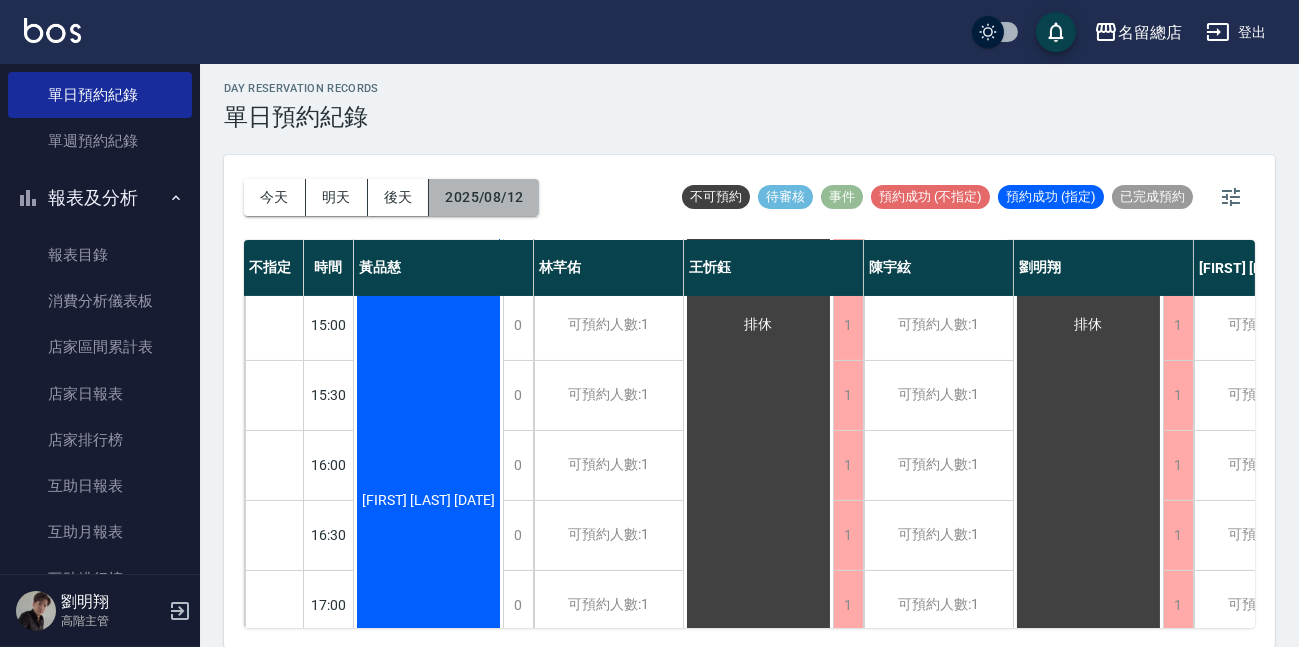 click on "2025/08/12" at bounding box center (484, 197) 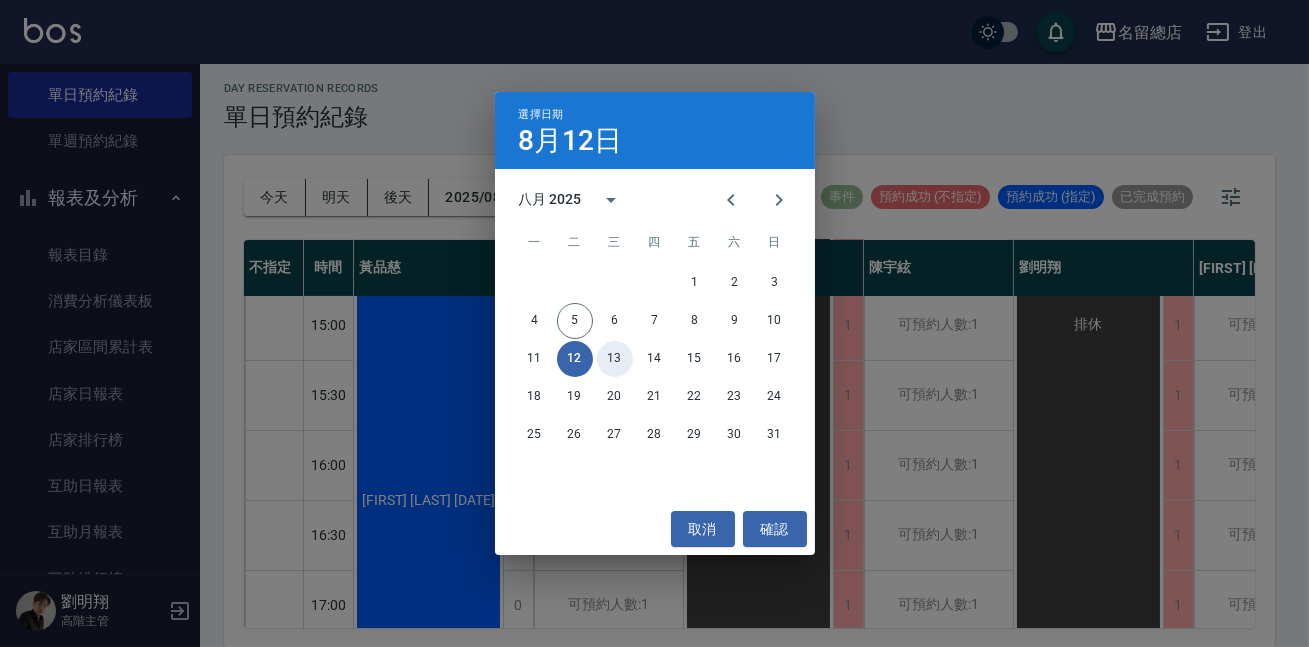click on "13" at bounding box center [615, 359] 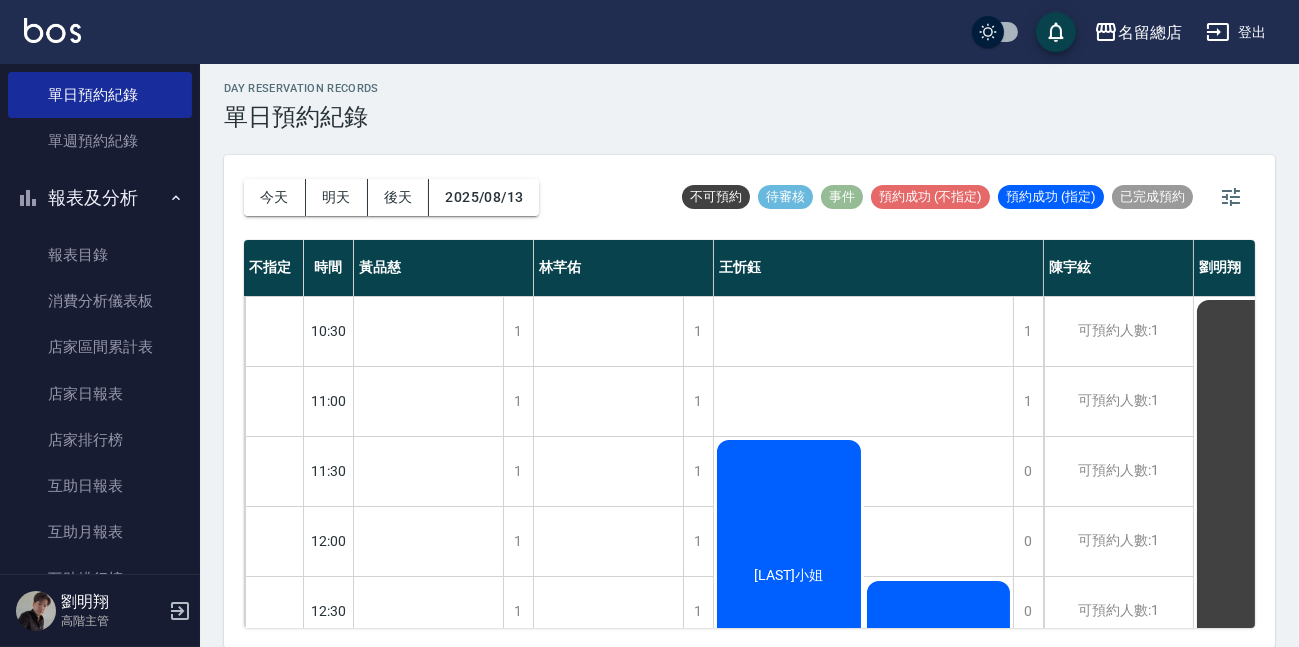 scroll, scrollTop: 272, scrollLeft: 0, axis: vertical 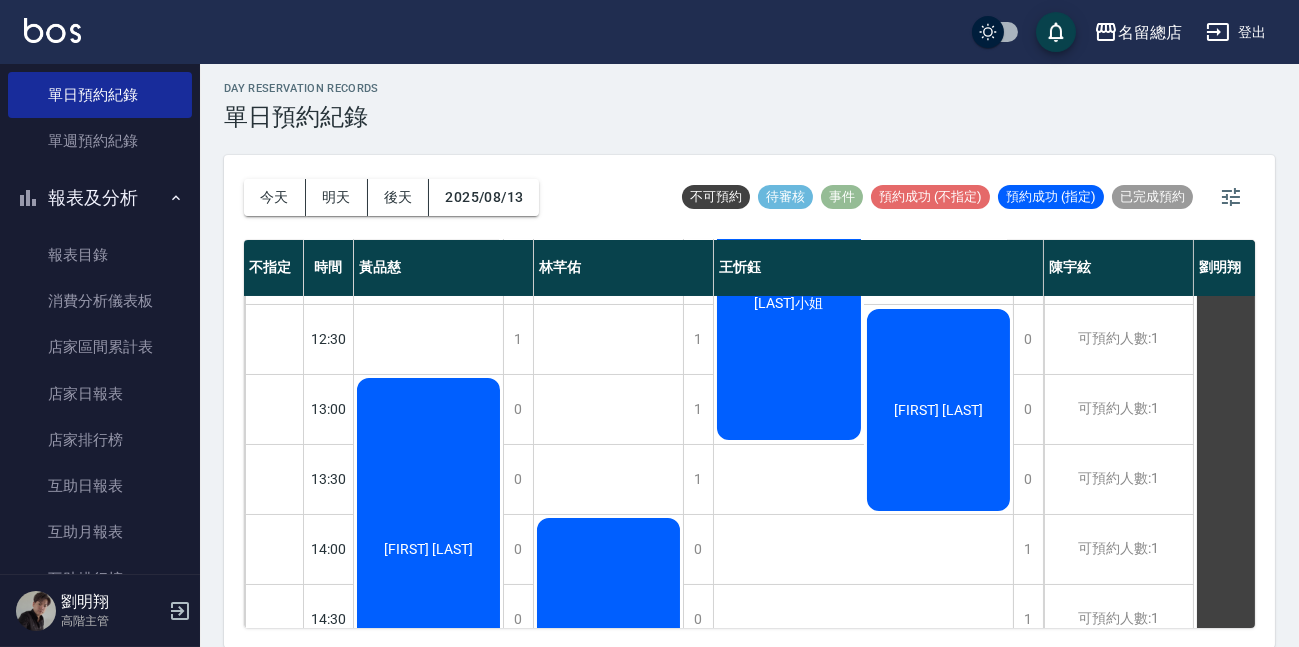 click on "[LAST]小姐" at bounding box center [428, 549] 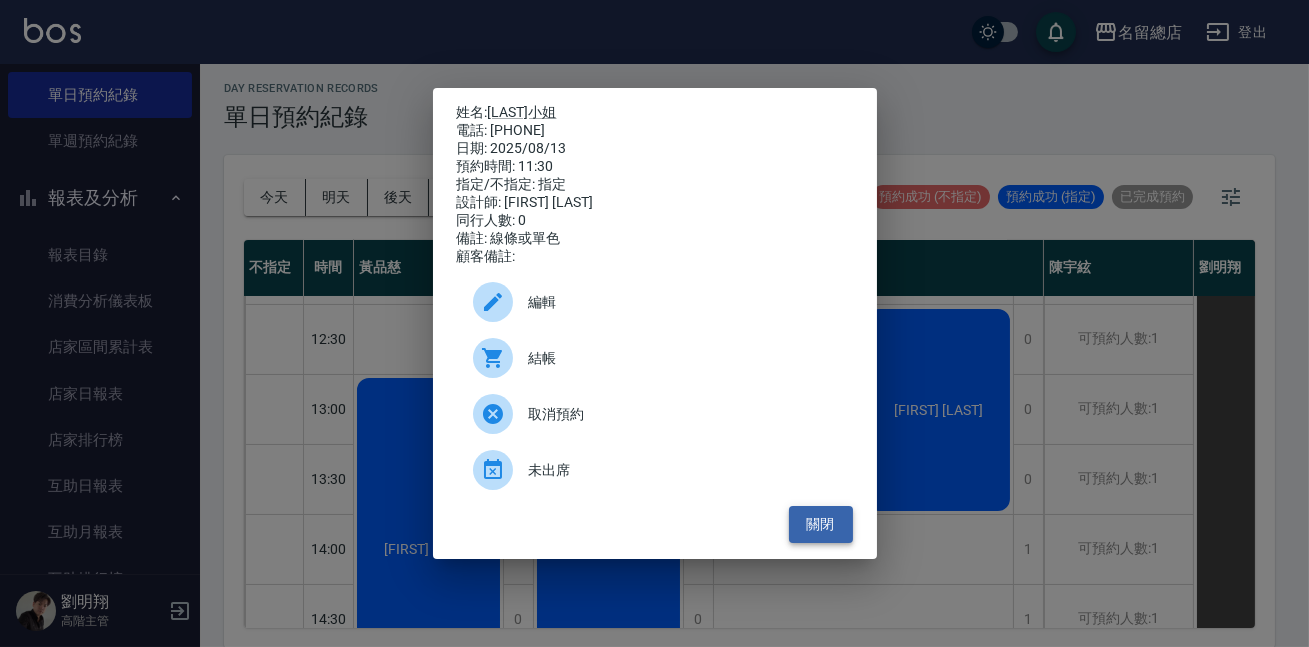 click on "關閉" at bounding box center [821, 524] 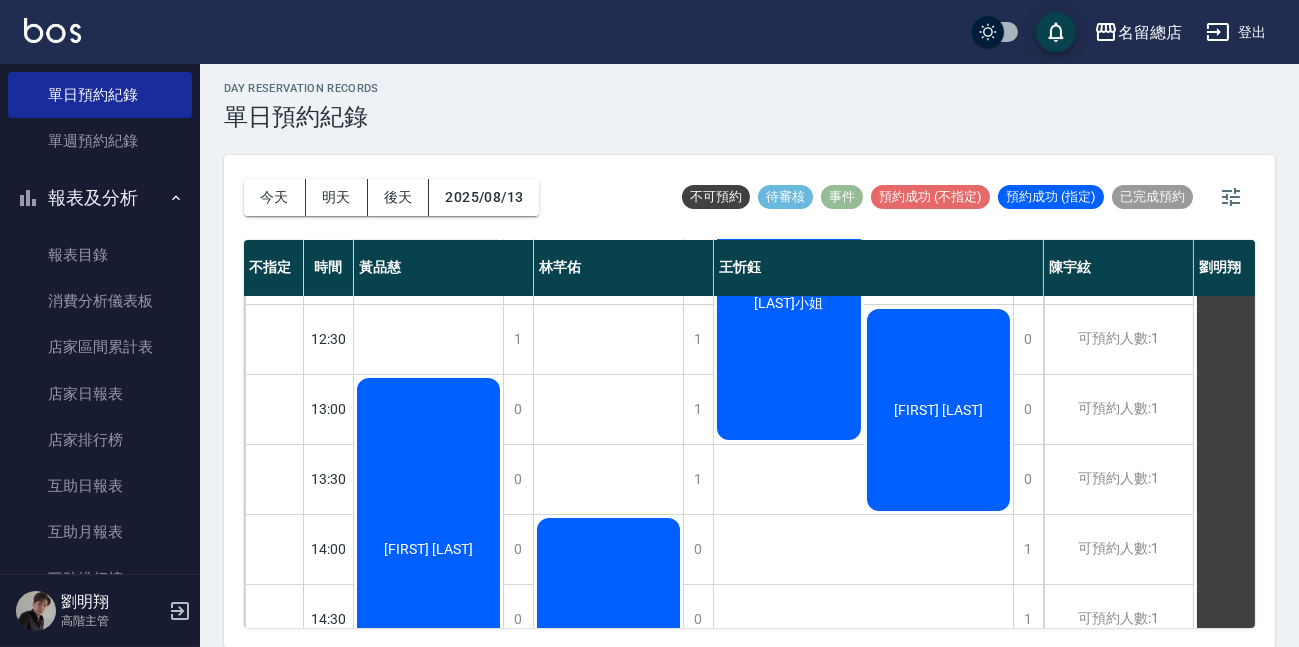click on "[FIRST] [LAST]" at bounding box center [939, 410] 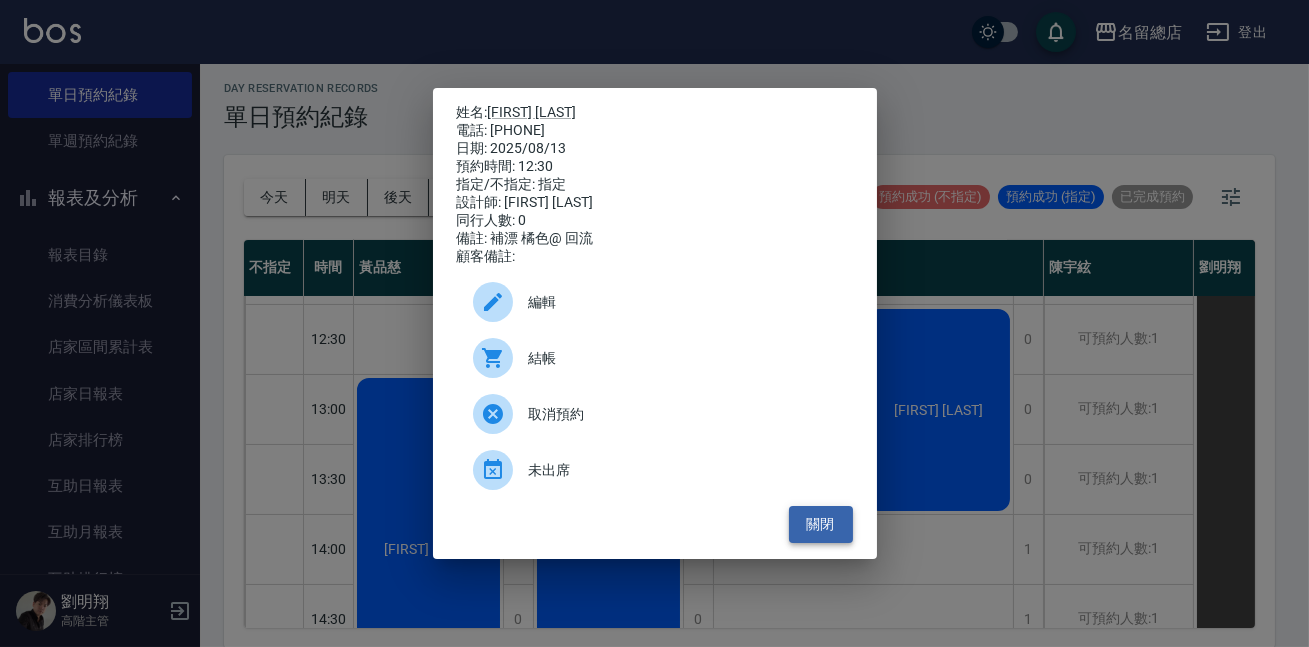 click on "關閉" at bounding box center (821, 524) 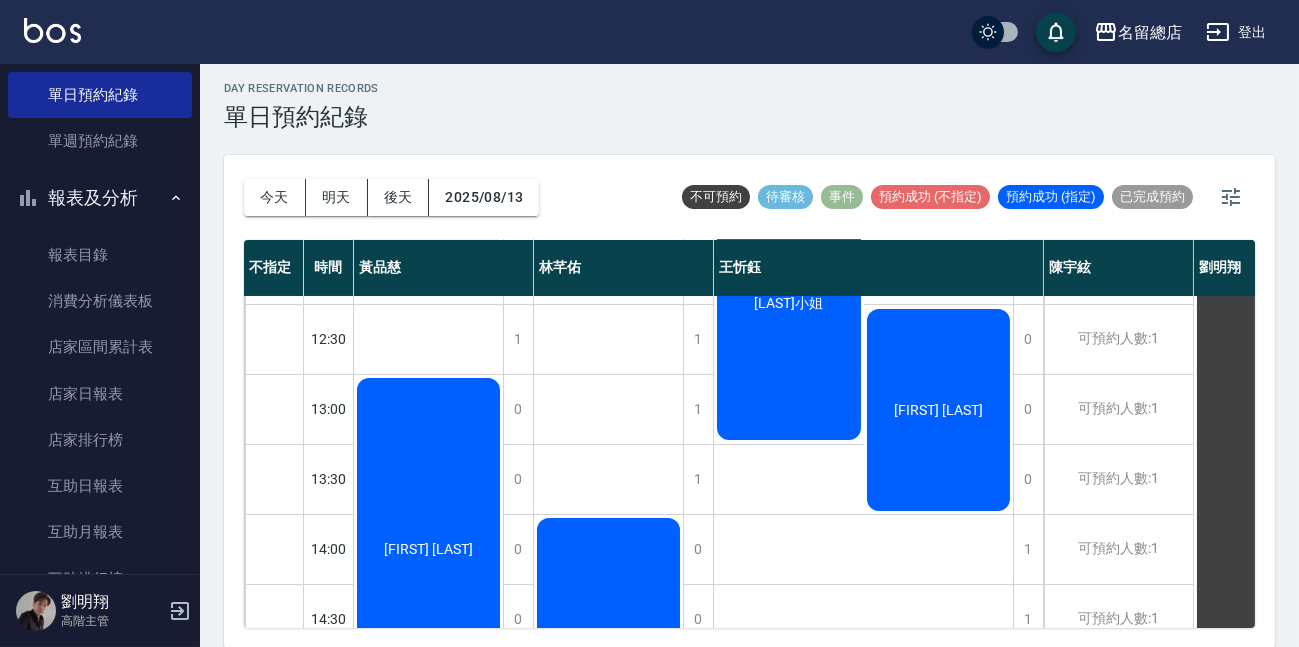 scroll, scrollTop: 636, scrollLeft: 0, axis: vertical 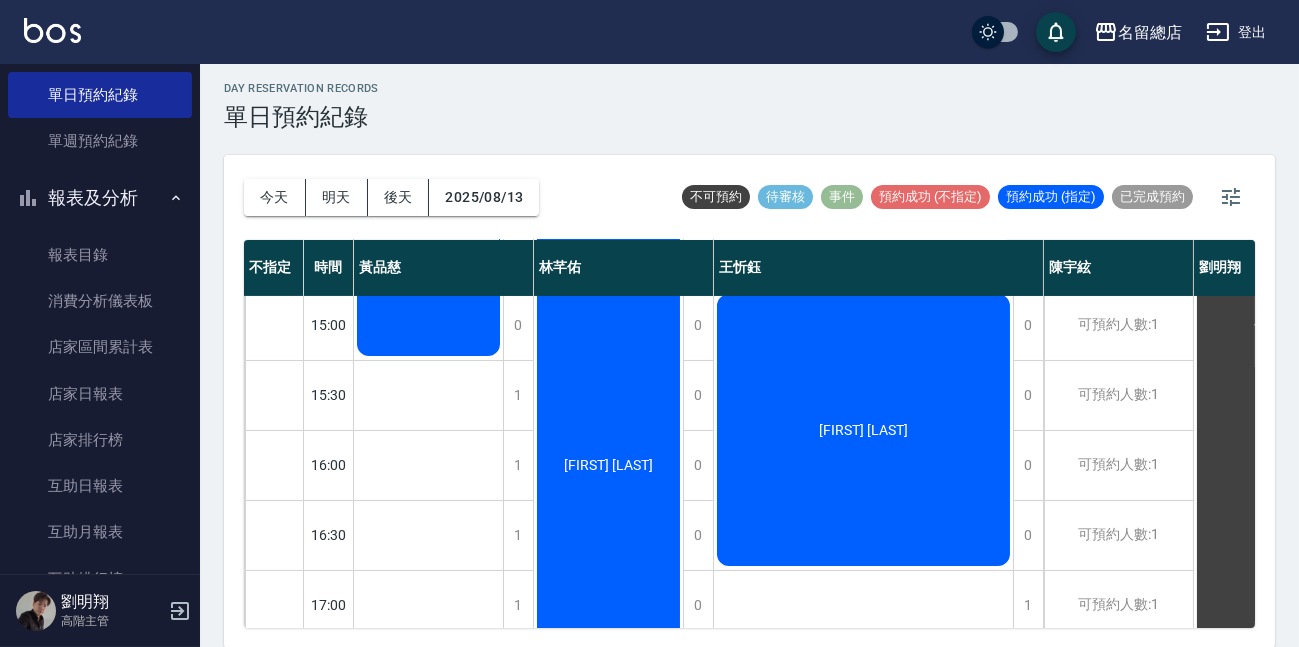 click on "[FIRST] [LAST]" at bounding box center (428, 185) 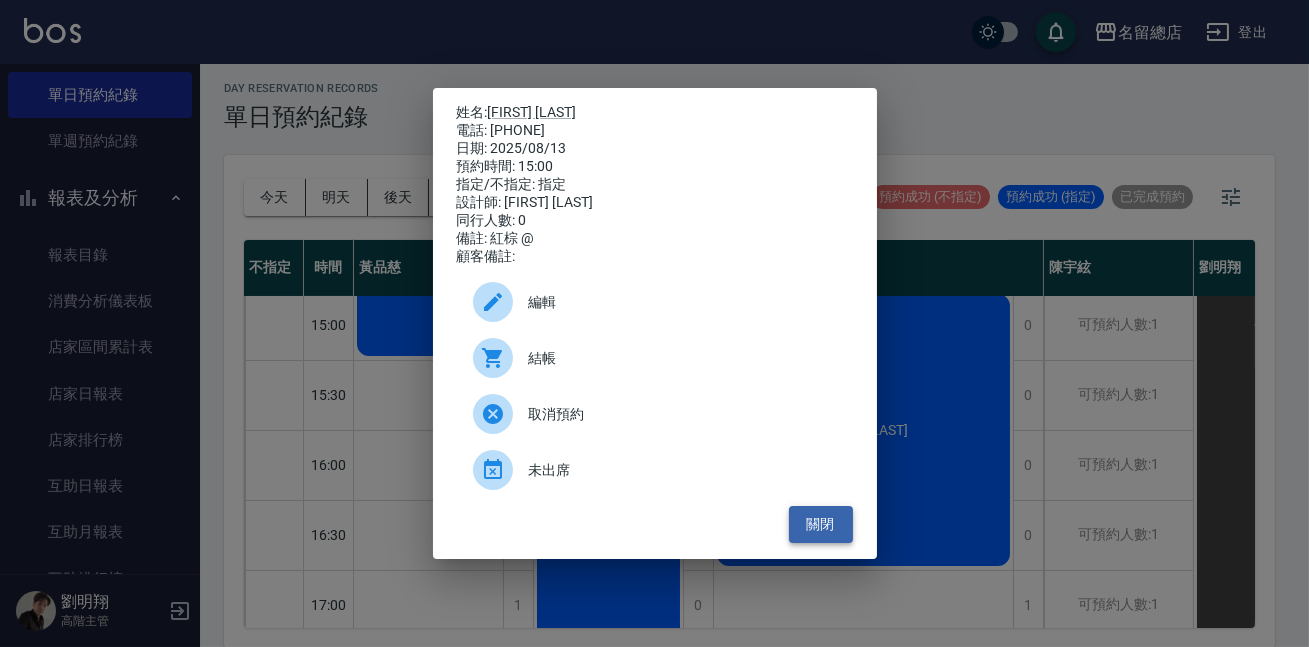 click on "關閉" at bounding box center (821, 524) 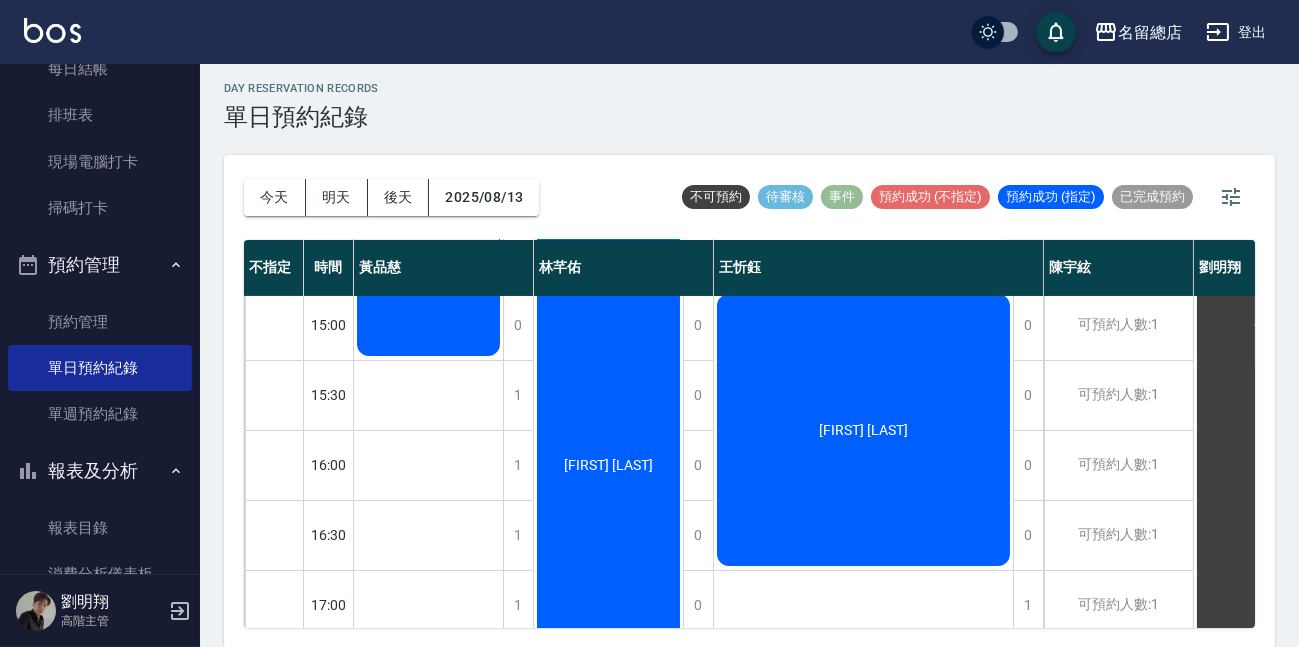 scroll, scrollTop: 181, scrollLeft: 0, axis: vertical 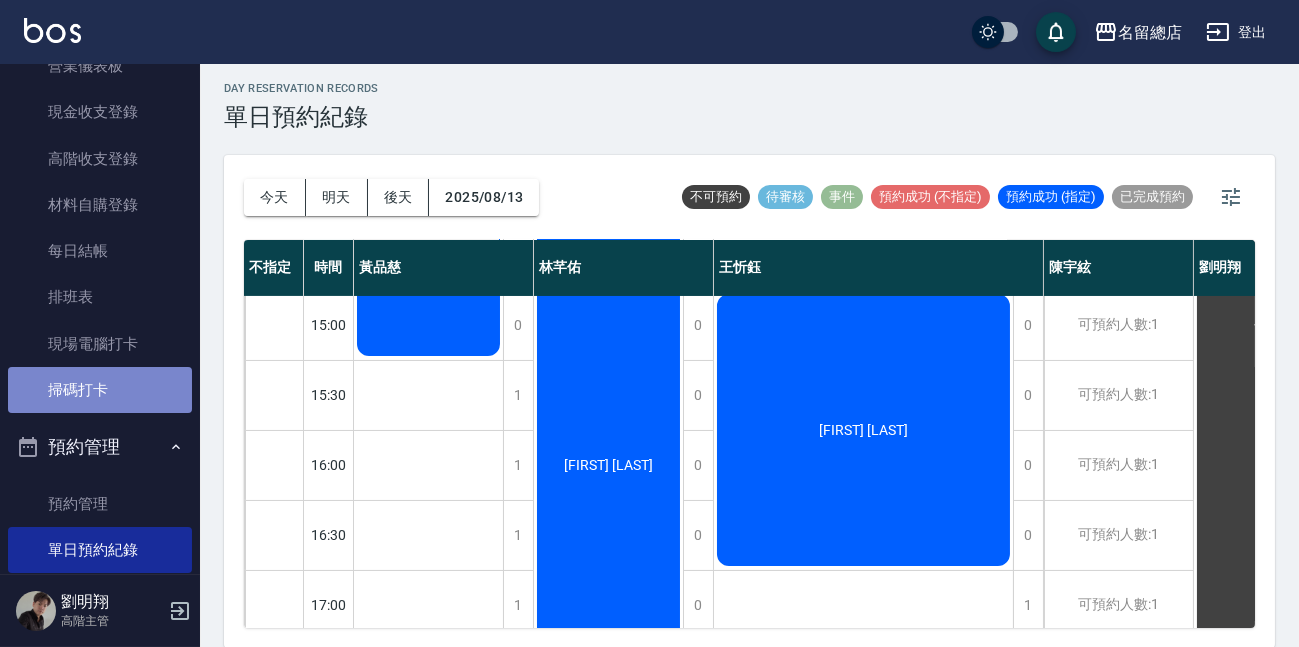 click on "掃碼打卡" at bounding box center [100, 390] 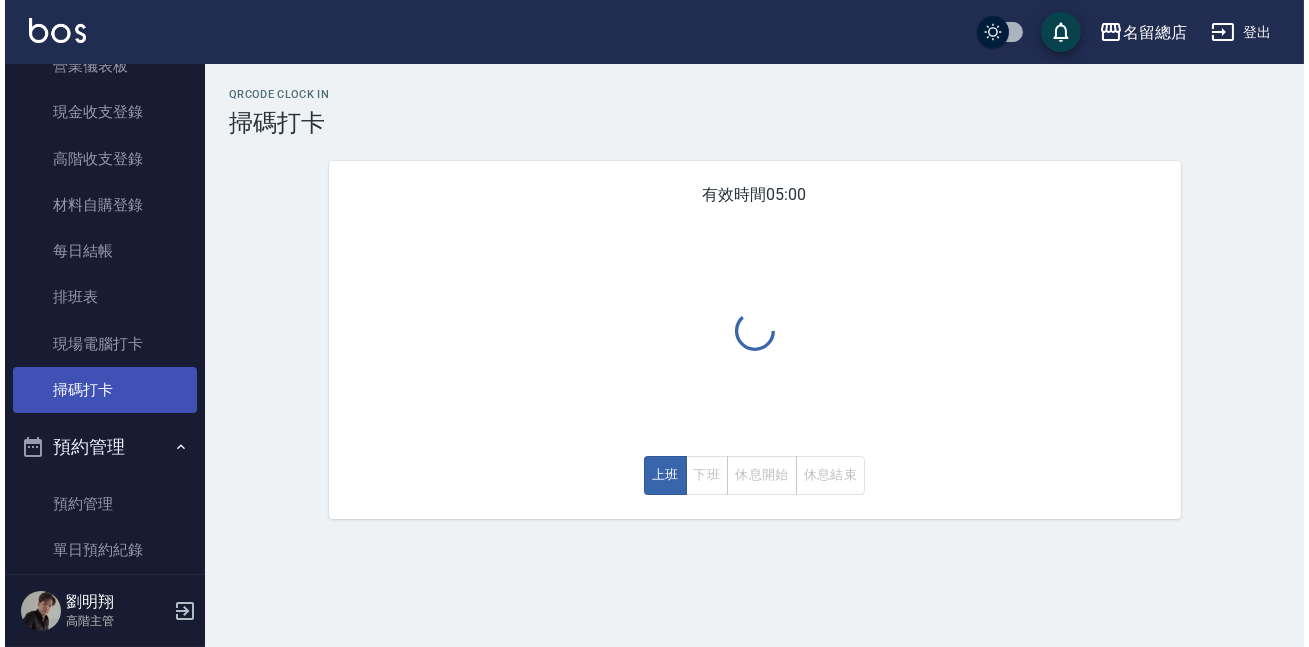 scroll, scrollTop: 0, scrollLeft: 0, axis: both 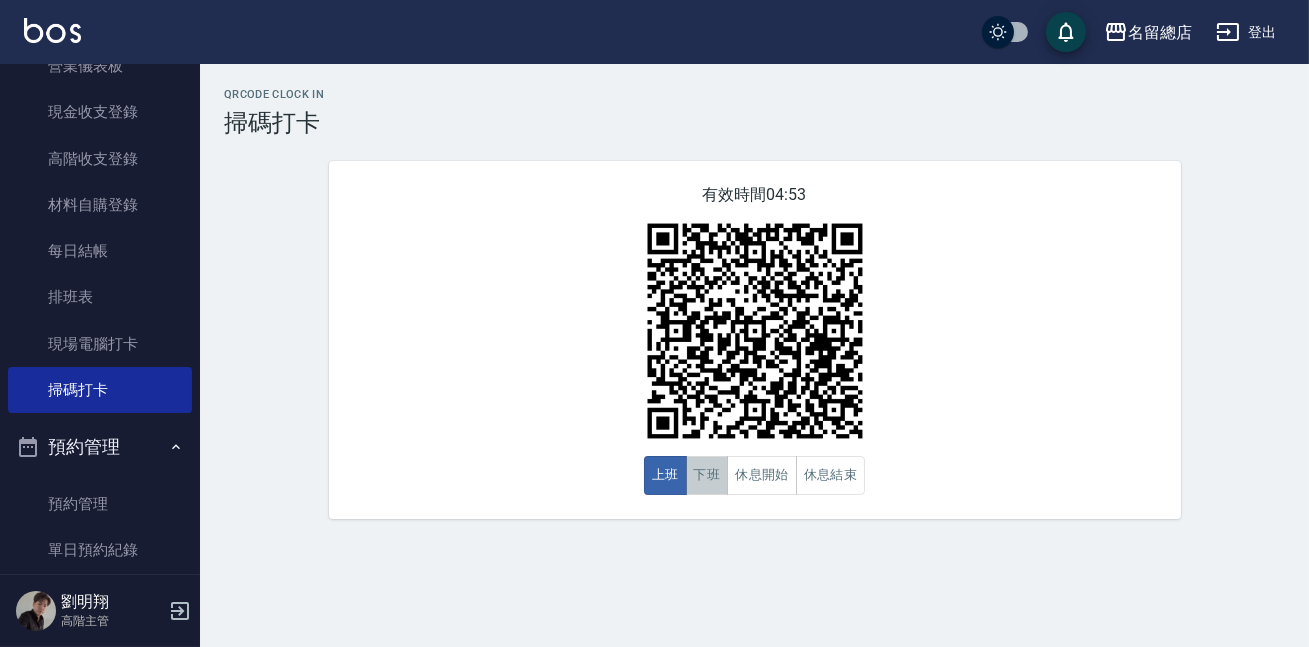 click on "下班" at bounding box center [707, 475] 